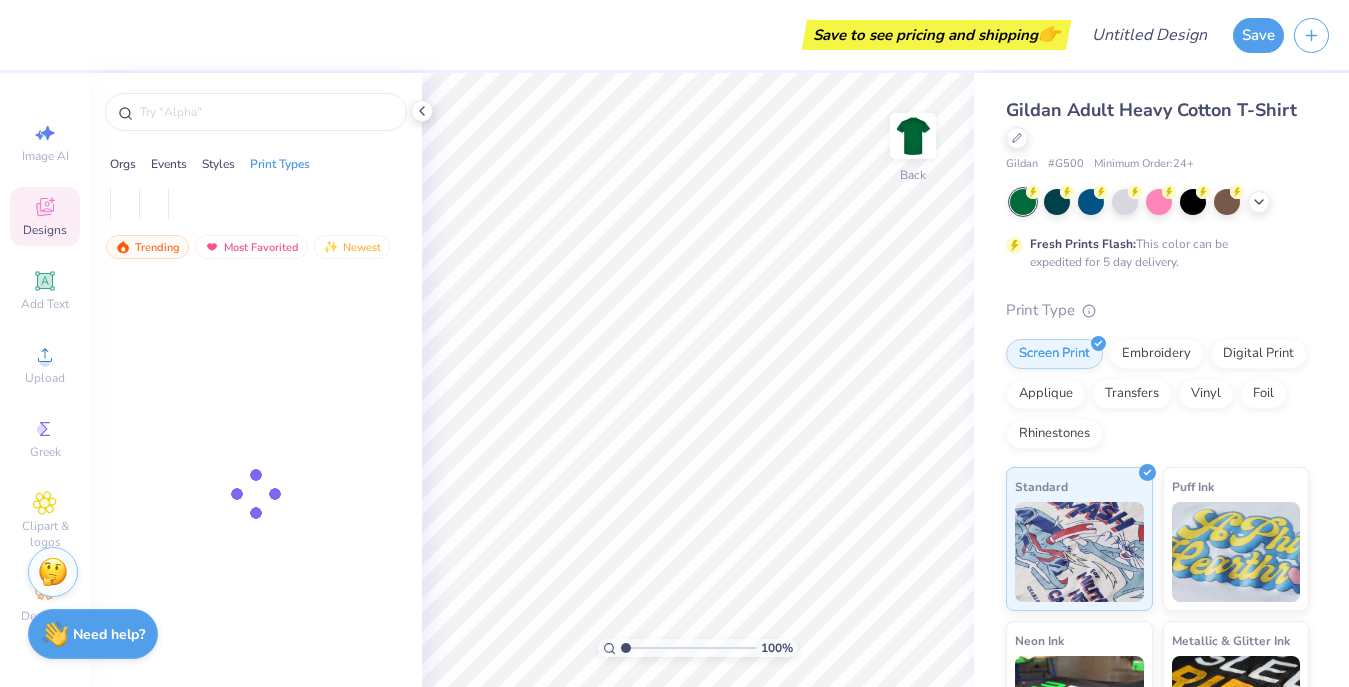 scroll, scrollTop: 0, scrollLeft: 0, axis: both 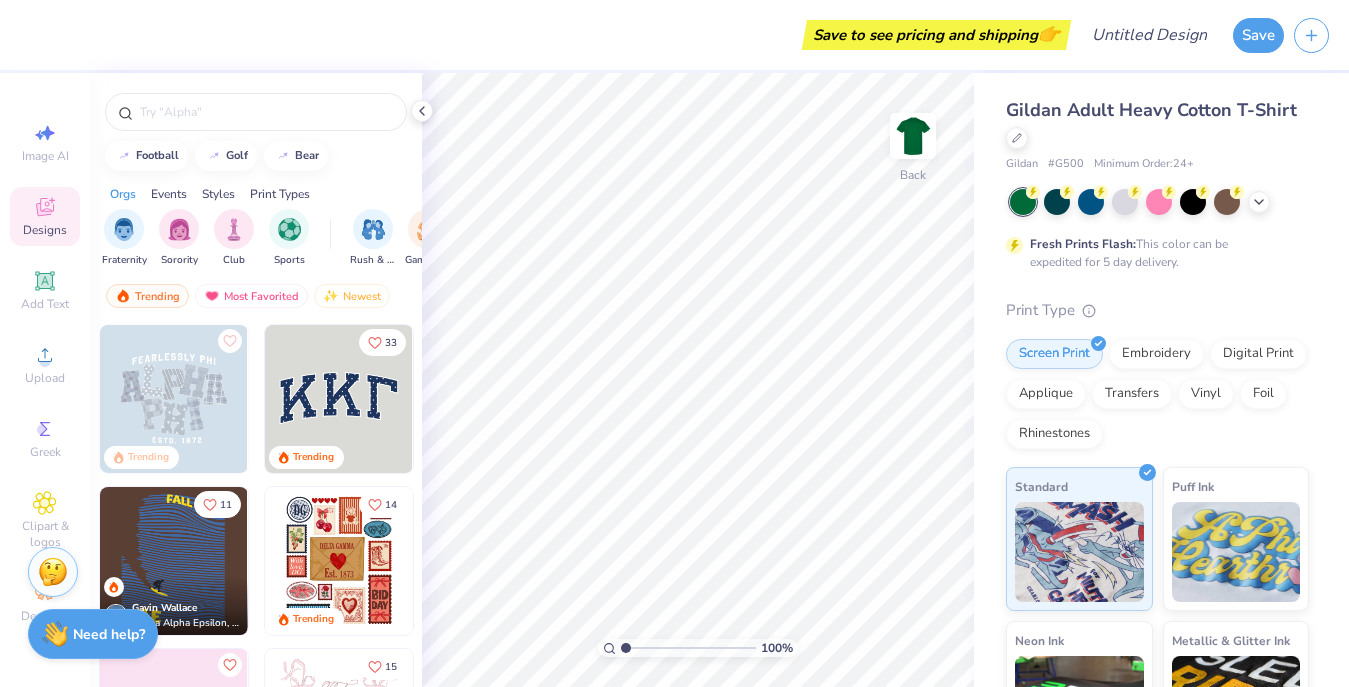 click at bounding box center [124, 229] 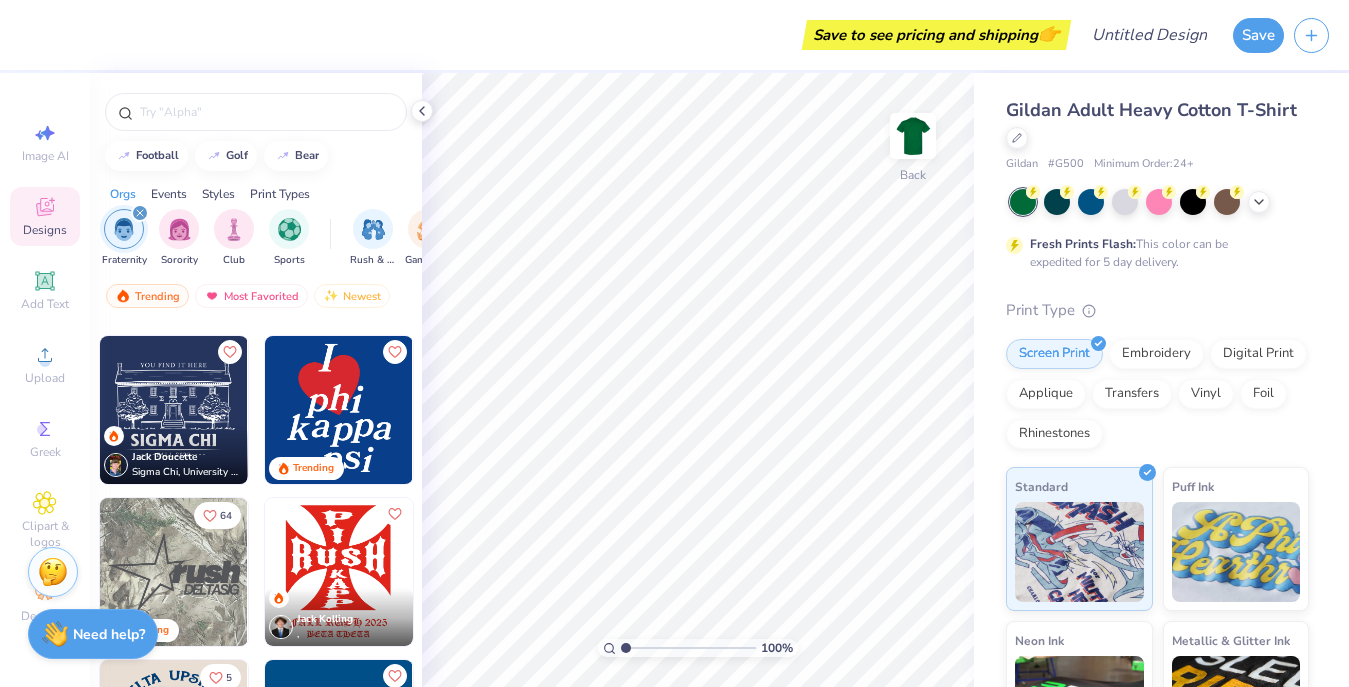 scroll, scrollTop: 123, scrollLeft: 0, axis: vertical 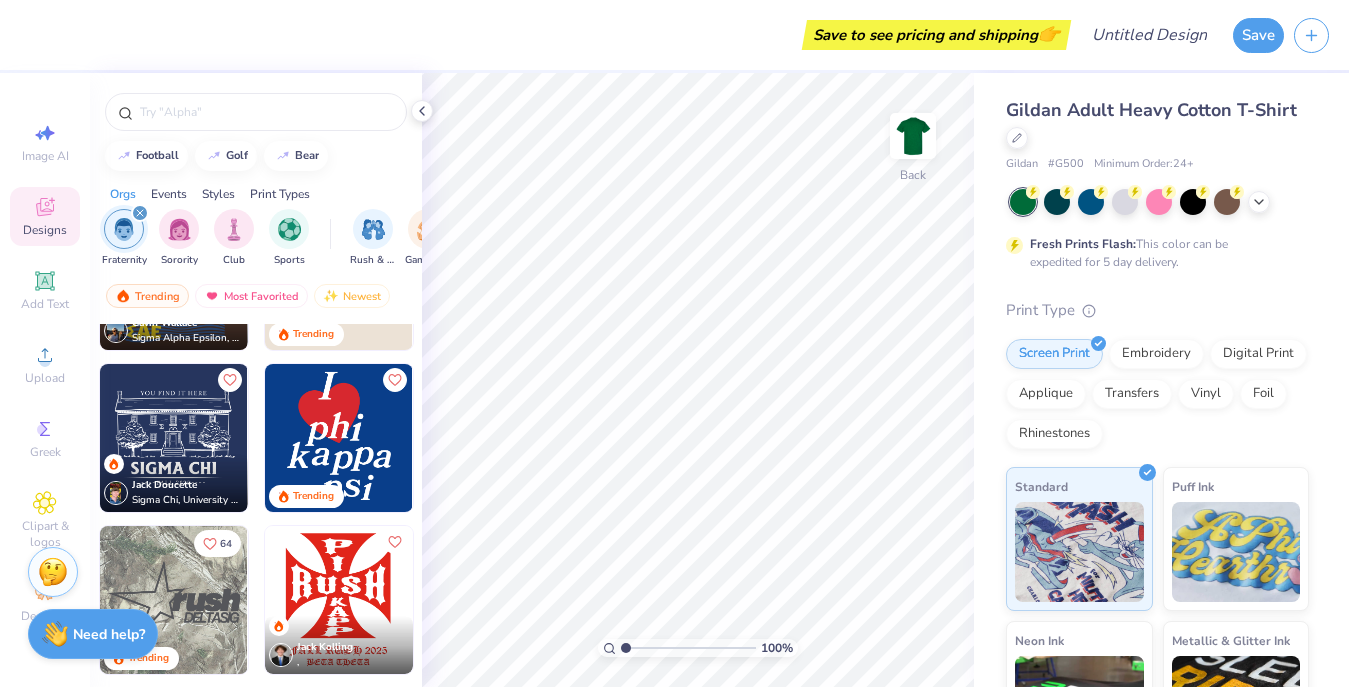 drag, startPoint x: 0, startPoint y: 0, endPoint x: 353, endPoint y: 427, distance: 554.01984 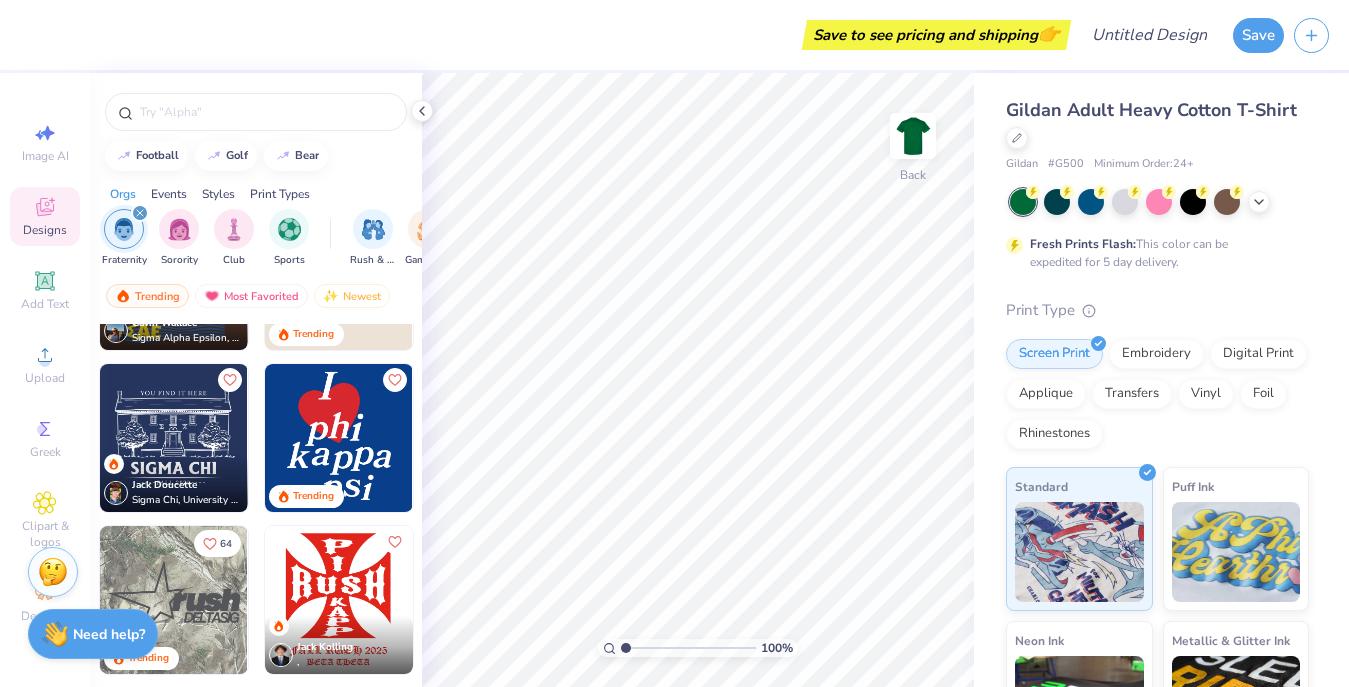 click at bounding box center (339, 438) 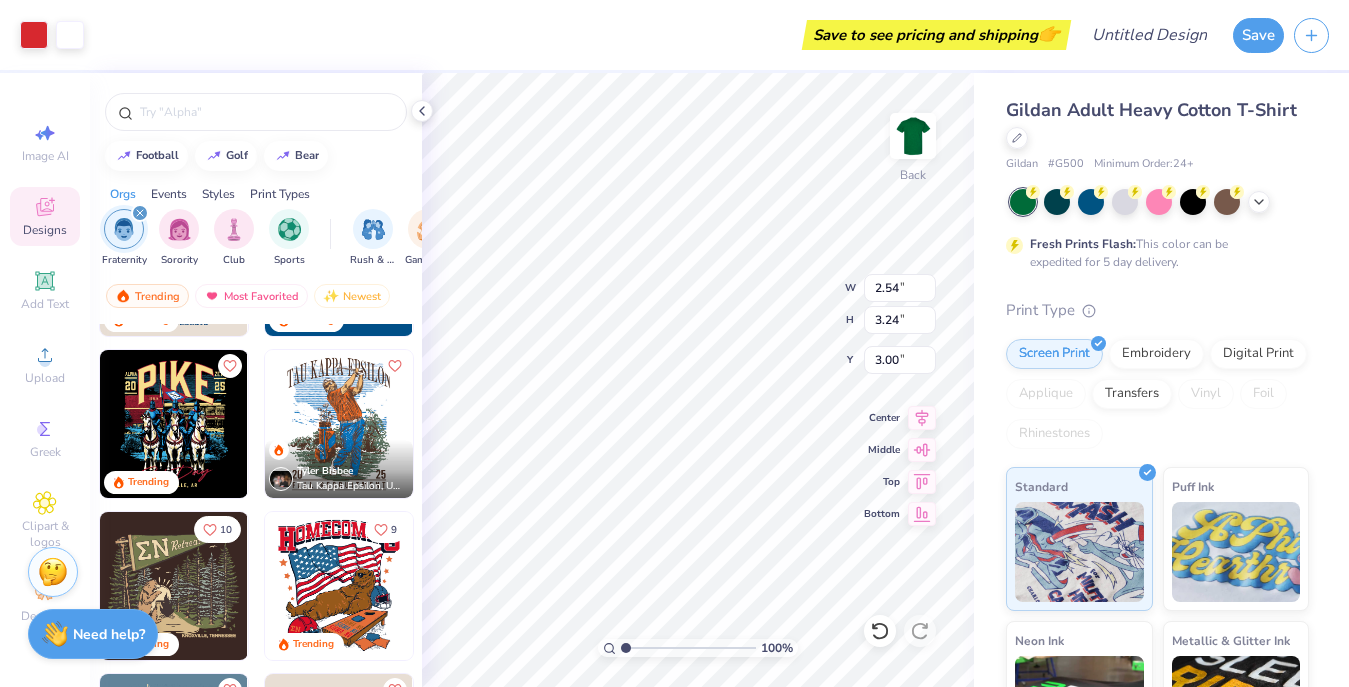 scroll, scrollTop: 636, scrollLeft: 0, axis: vertical 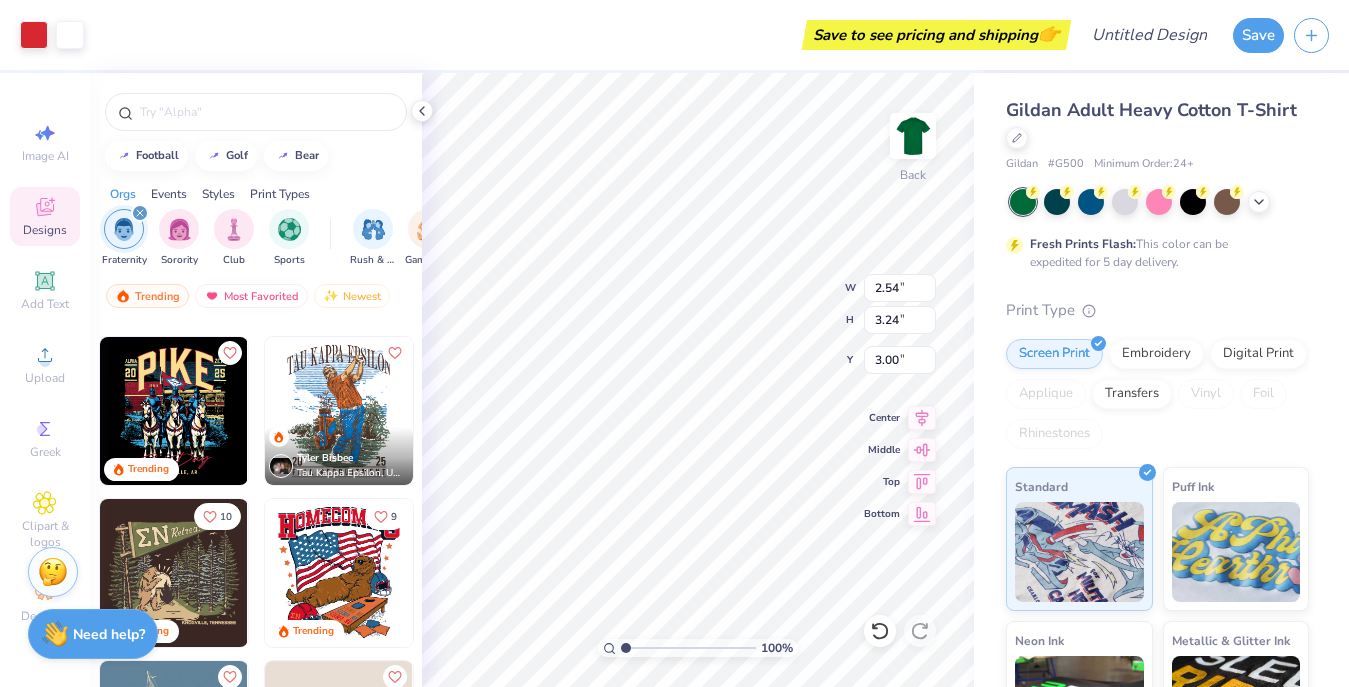 click at bounding box center (339, 411) 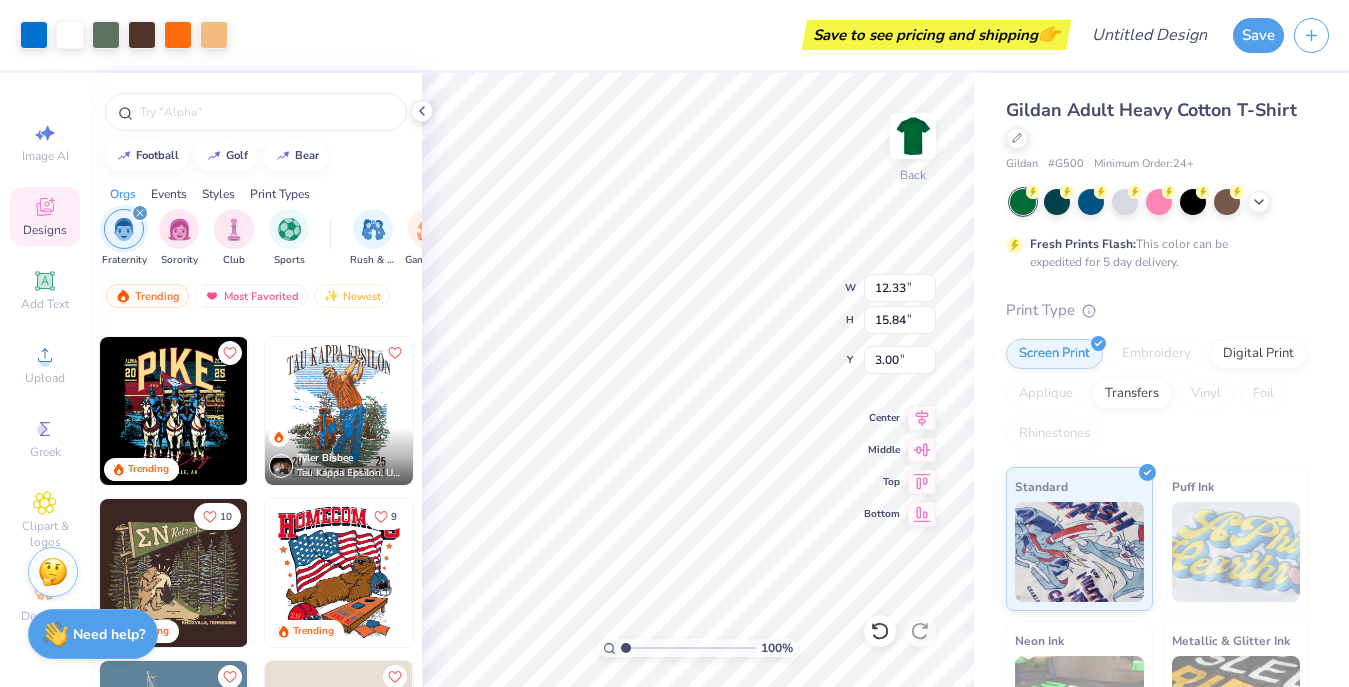 type on "12.33" 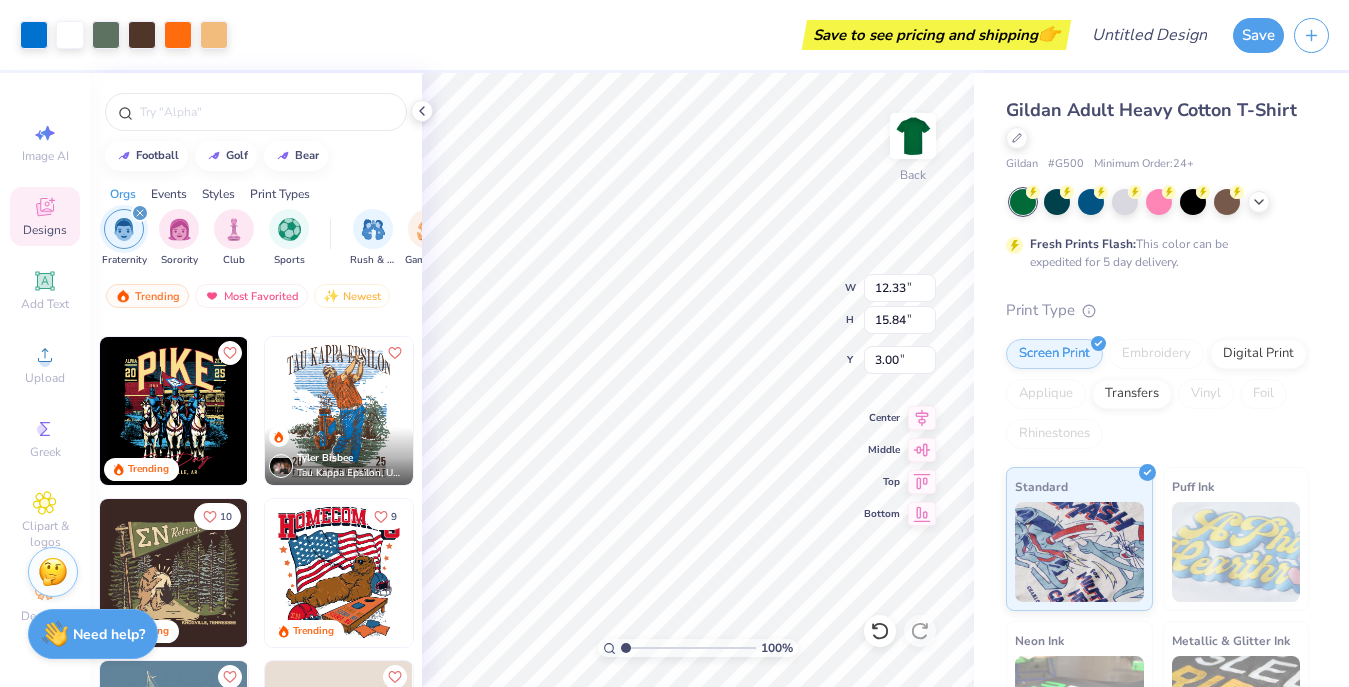 type on "15.84" 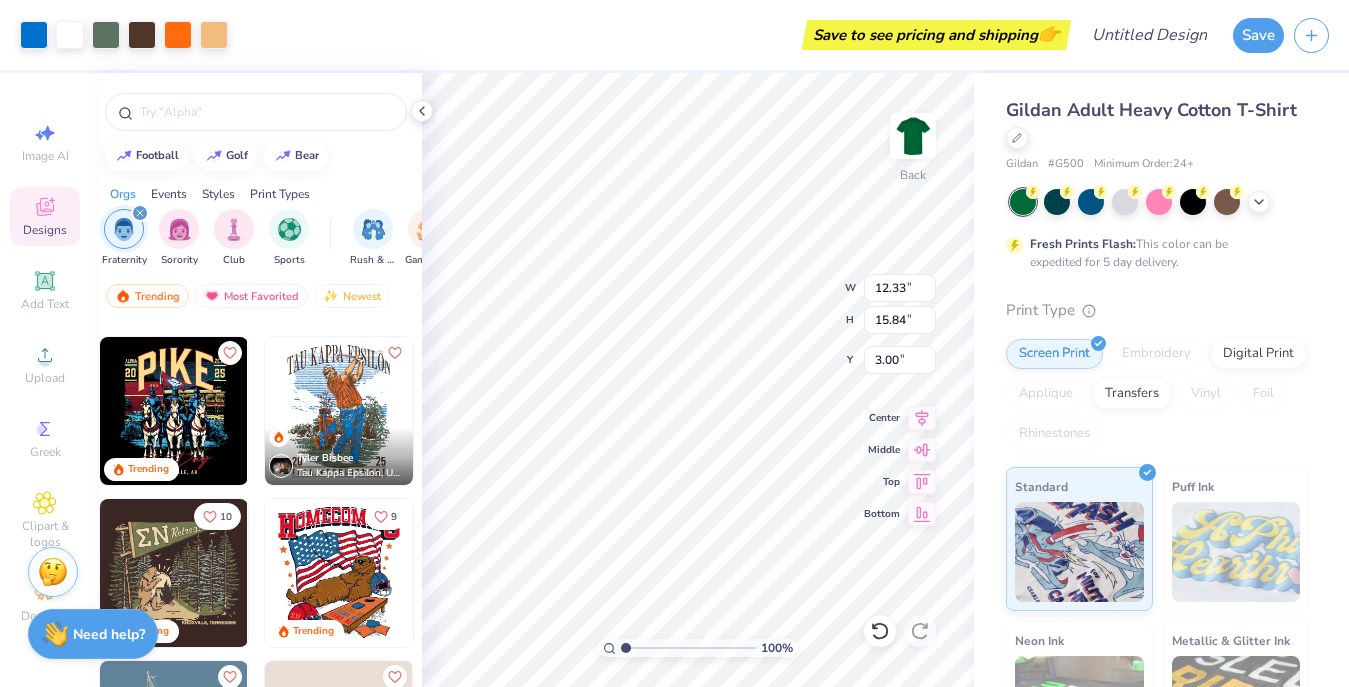 click at bounding box center (913, 136) 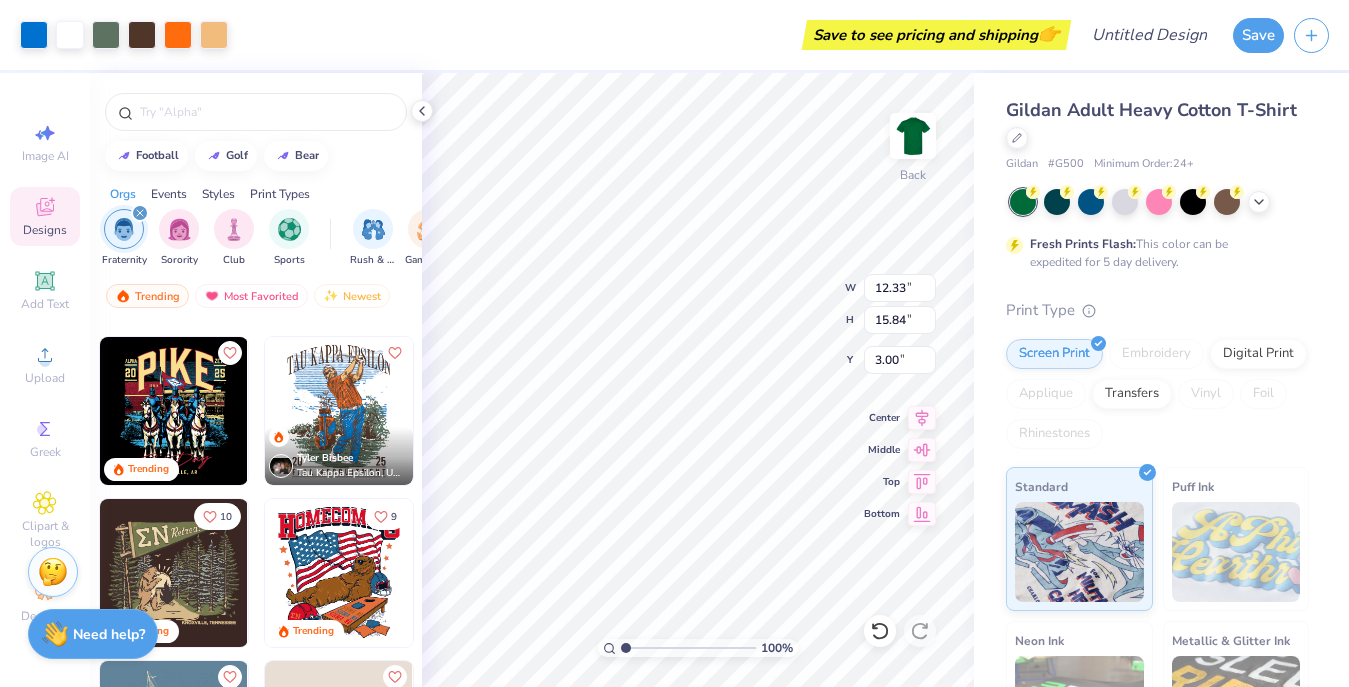 click on "100  % Back W 12.33 12.33 " H 15.84 15.84 " Y 3.00 3.00 " Center Middle Top Bottom" at bounding box center (698, 380) 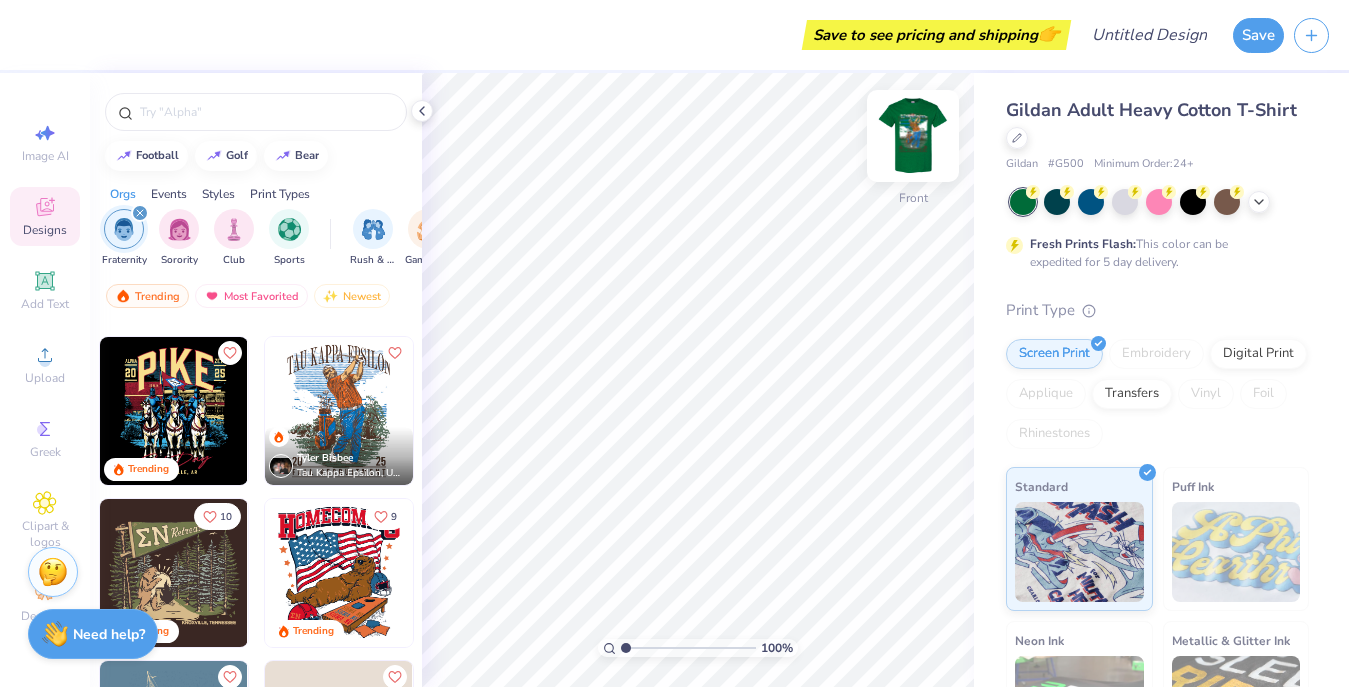 click at bounding box center (913, 136) 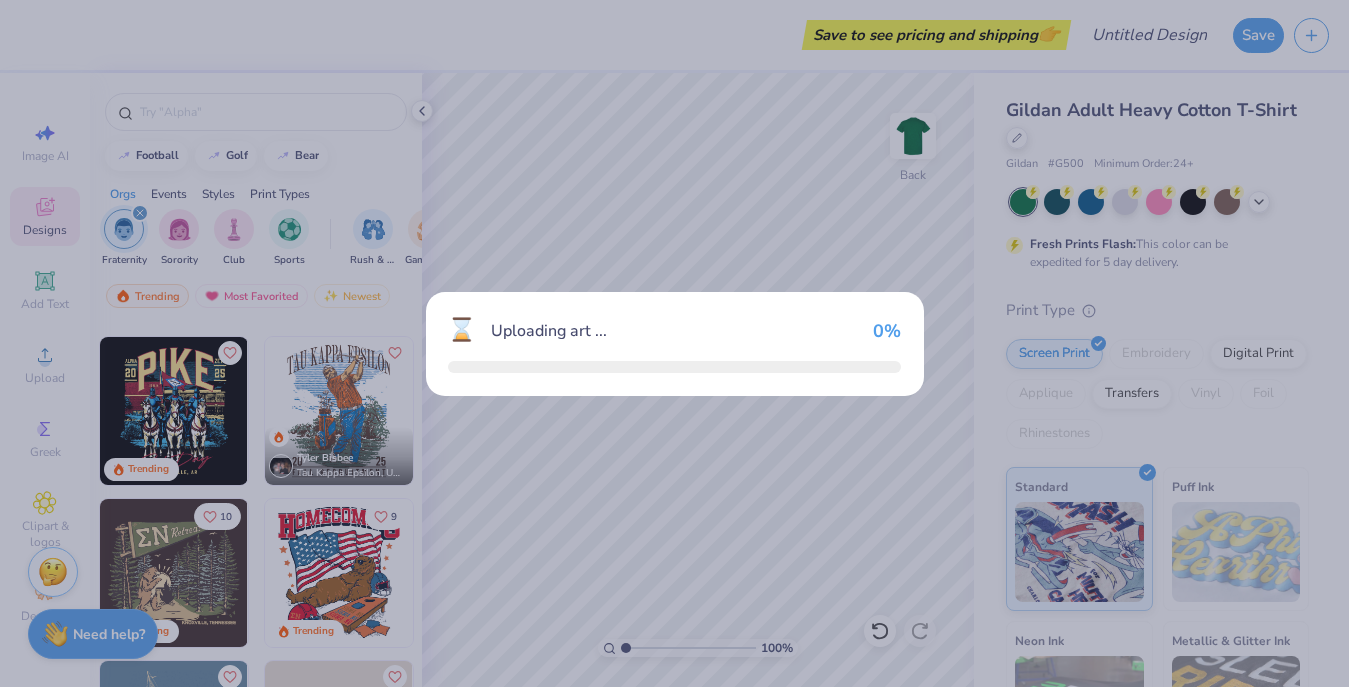 scroll, scrollTop: 677, scrollLeft: 0, axis: vertical 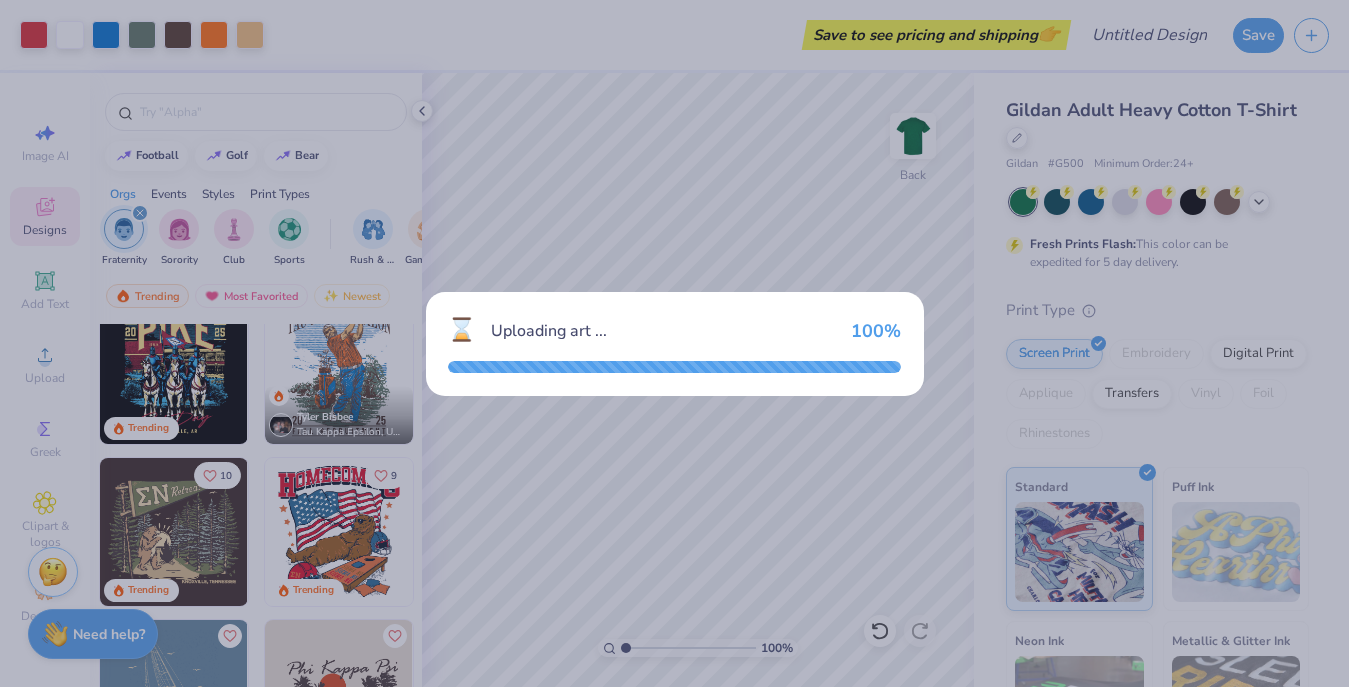 click on "⌛ Uploading art ... 100 %" at bounding box center [674, 343] 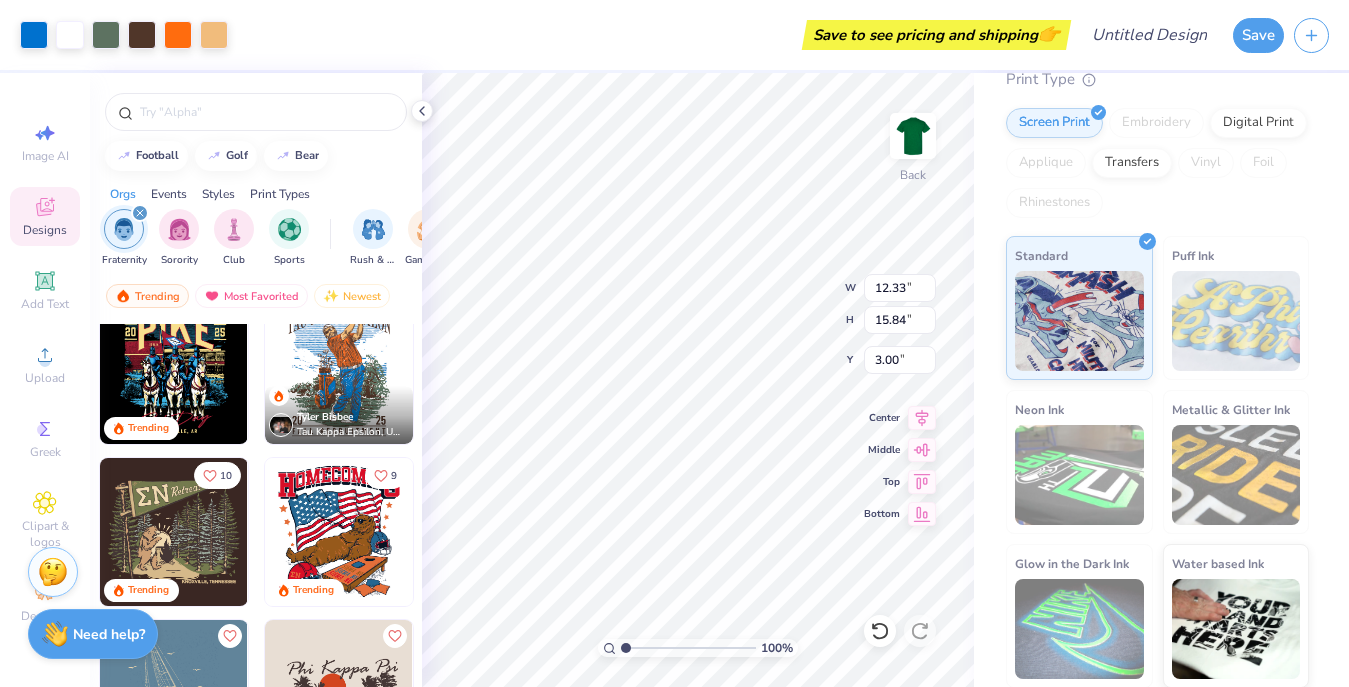 scroll, scrollTop: 232, scrollLeft: 0, axis: vertical 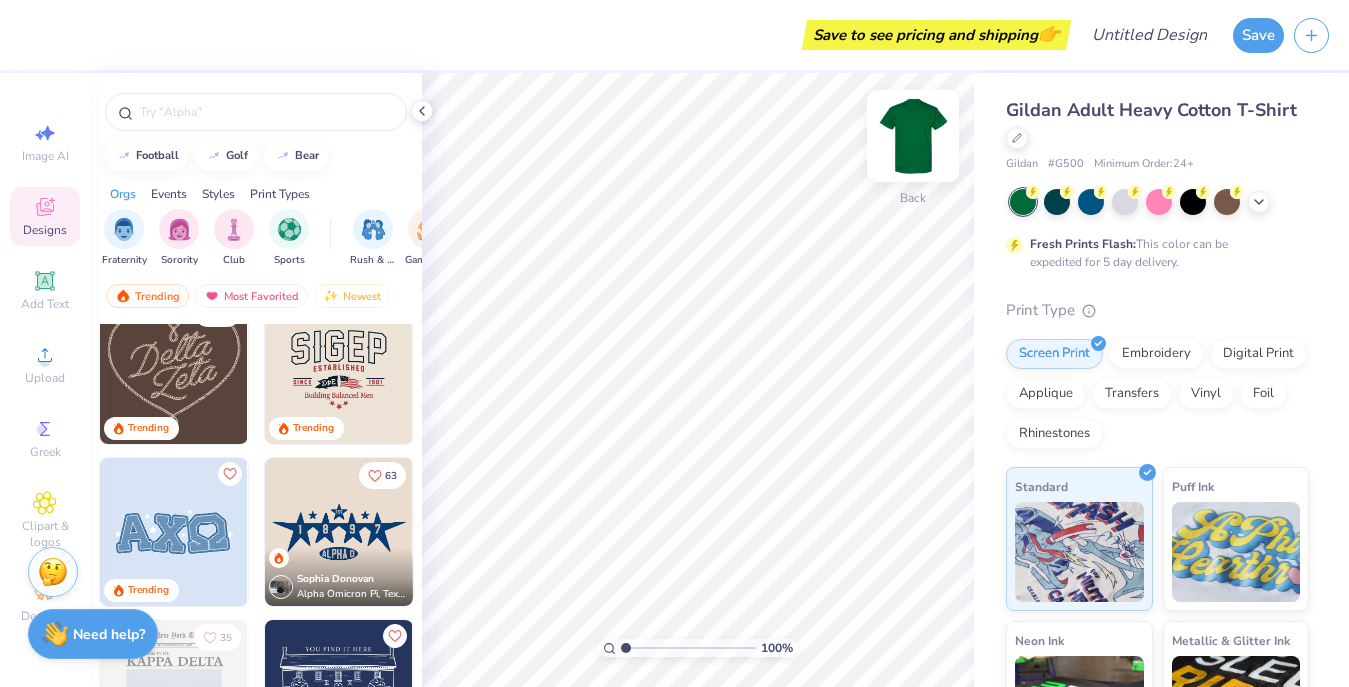 click at bounding box center [913, 136] 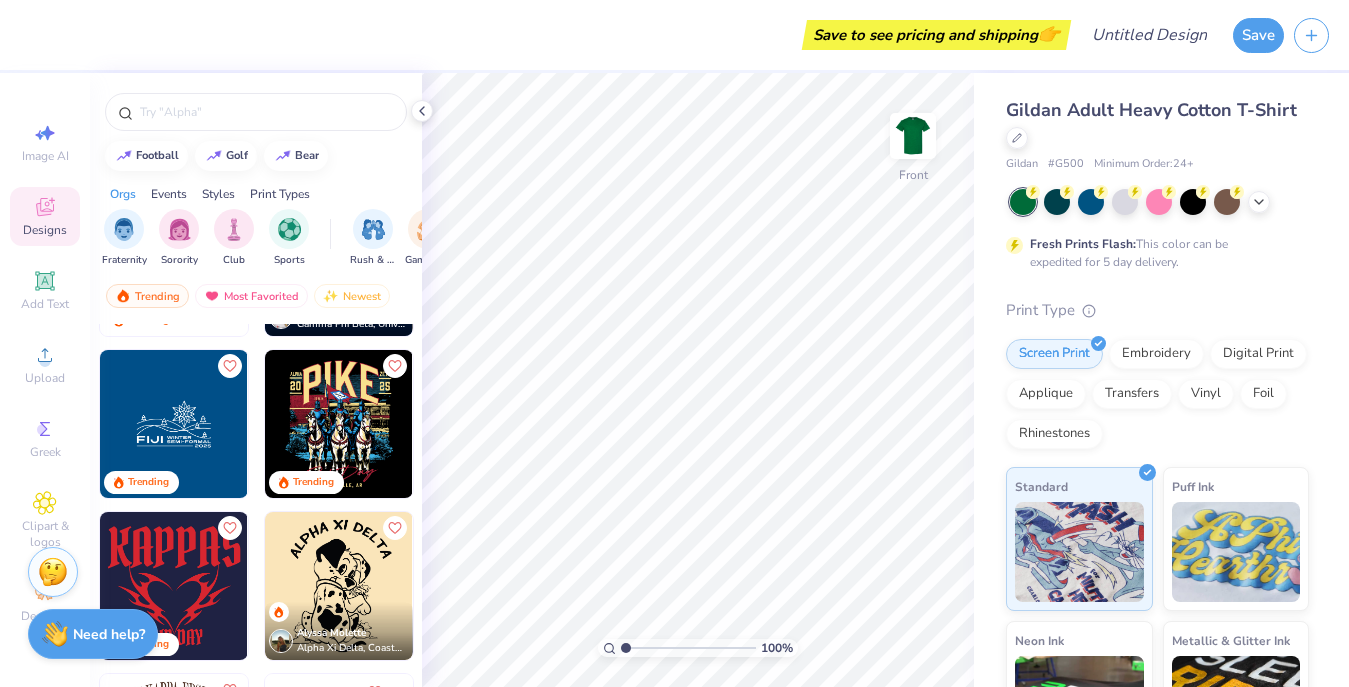 scroll, scrollTop: 2252, scrollLeft: 0, axis: vertical 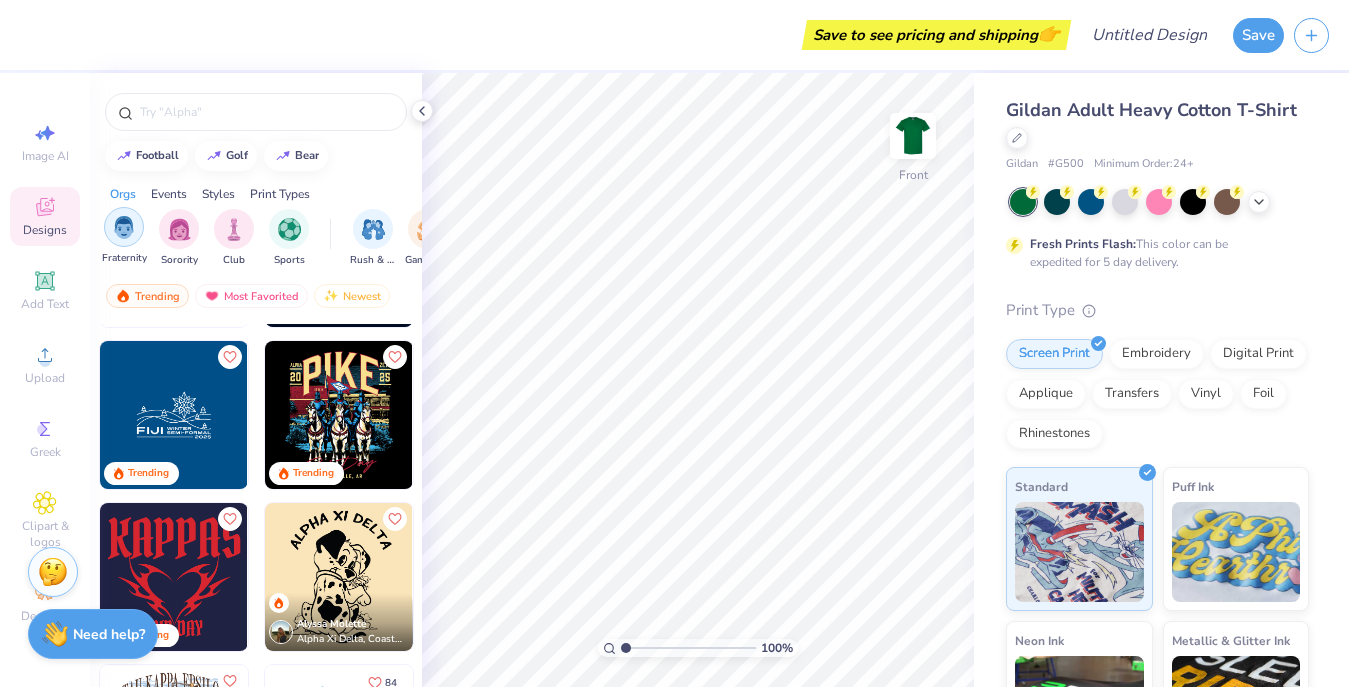 click at bounding box center [124, 227] 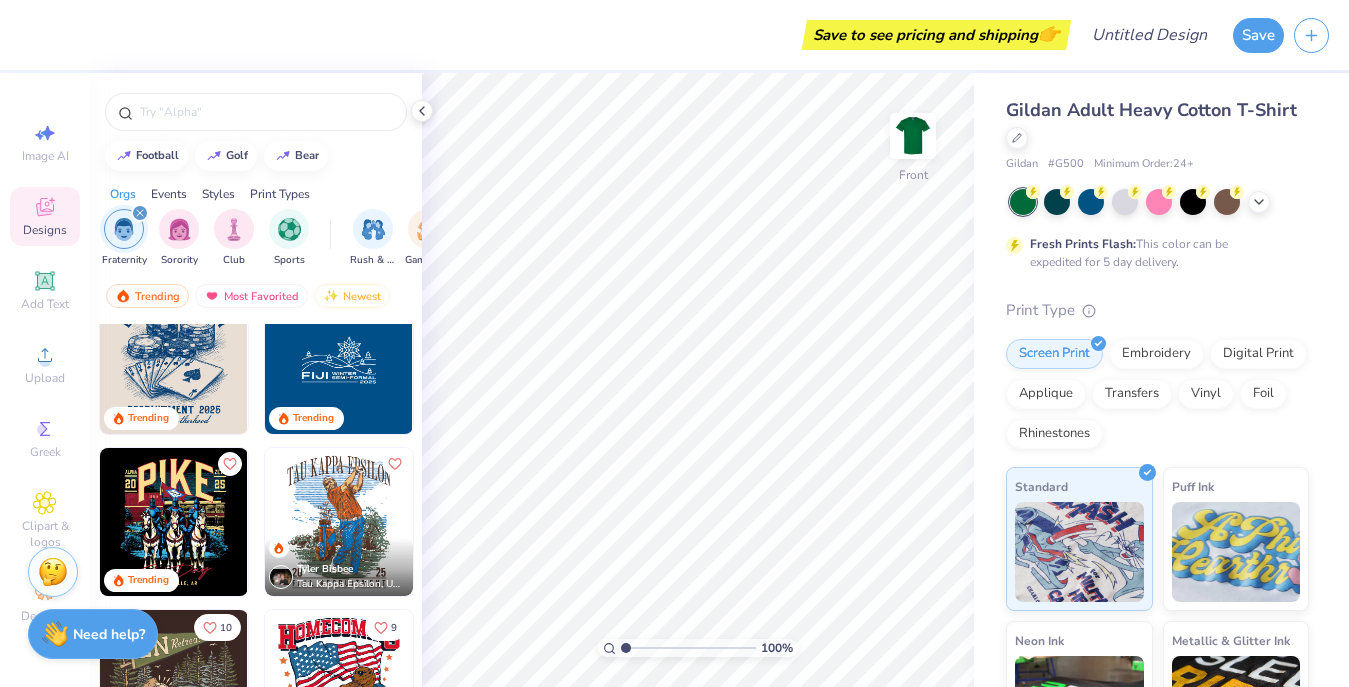scroll, scrollTop: 520, scrollLeft: 0, axis: vertical 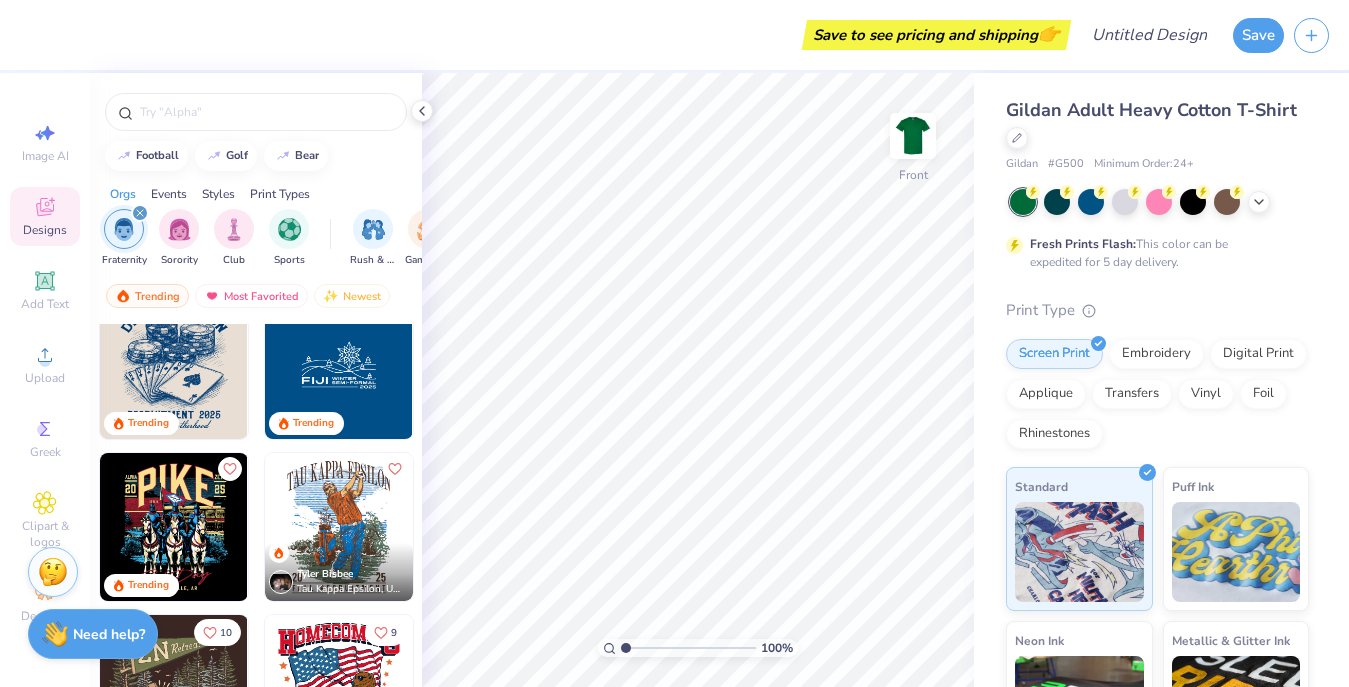 click on "64 Trending Jack Kolling ,  5 Trending Trending Trending Tyler Bisbee Tau Kappa Epsilon, University of New Hampshire 10 Trending 9 Trending Trending Trending" at bounding box center (256, 542) 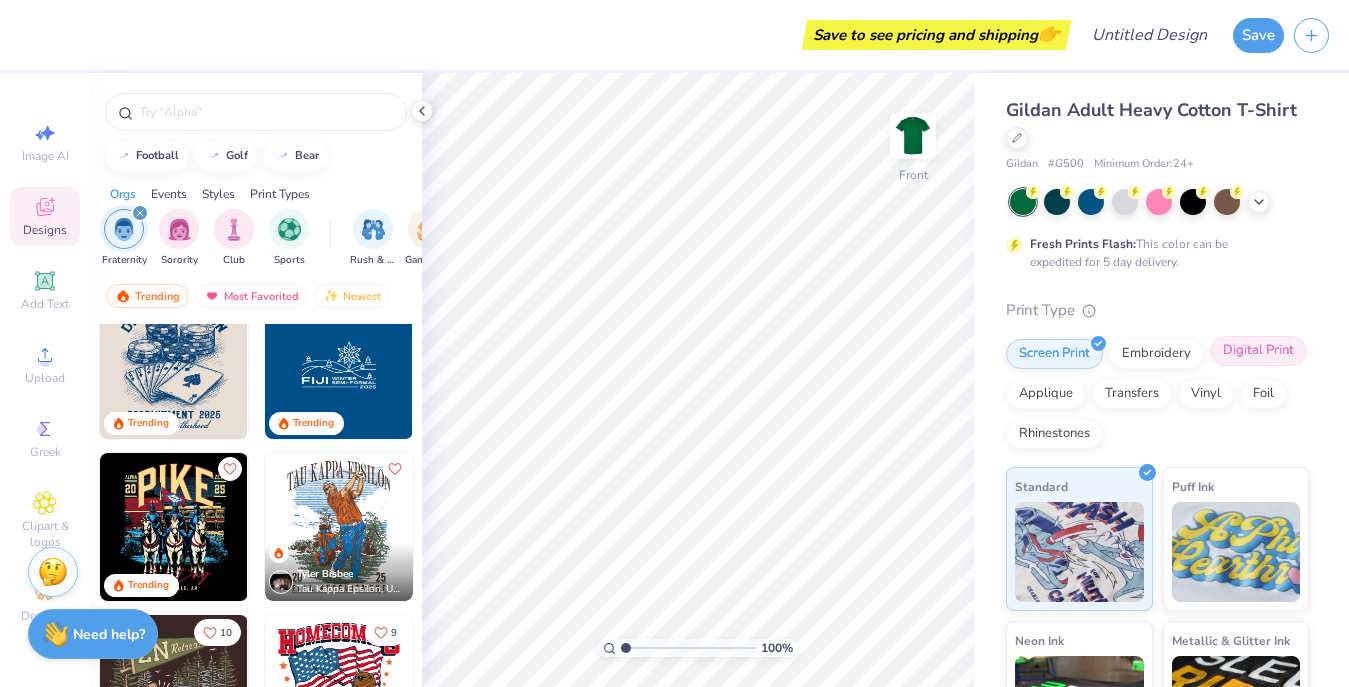 click on "Digital Print" at bounding box center (1258, 351) 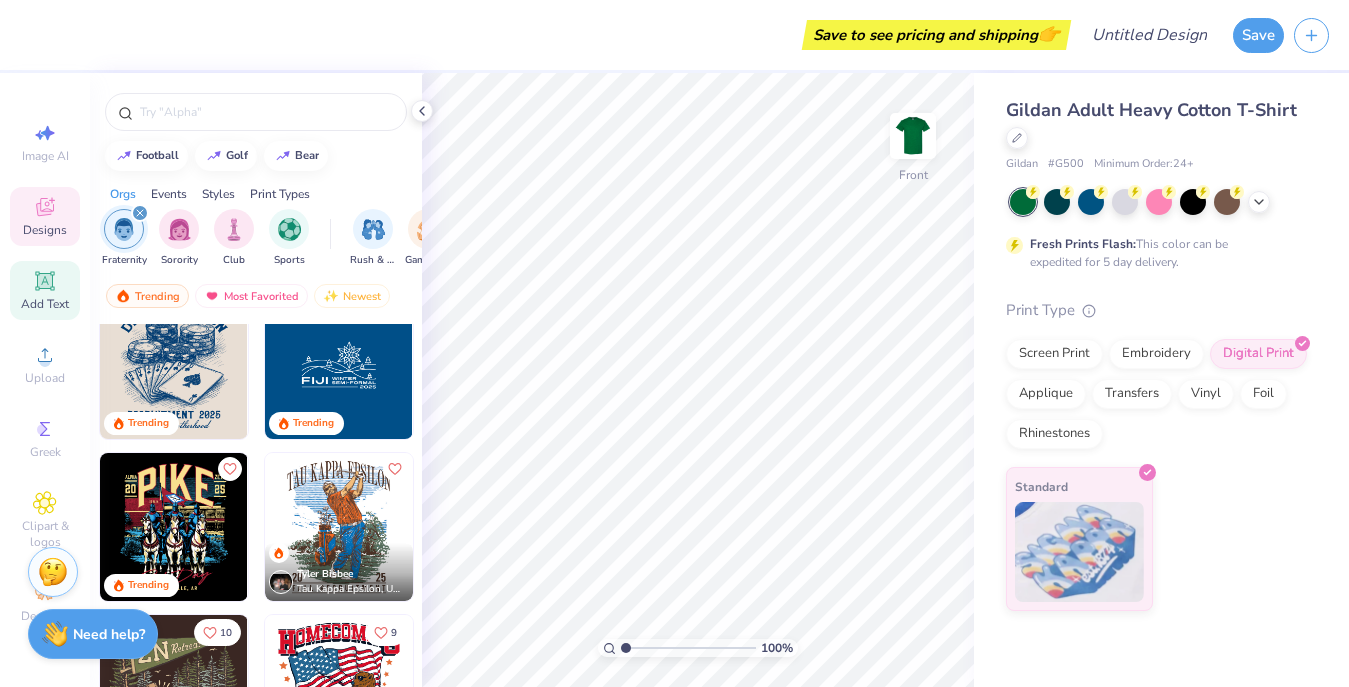 click 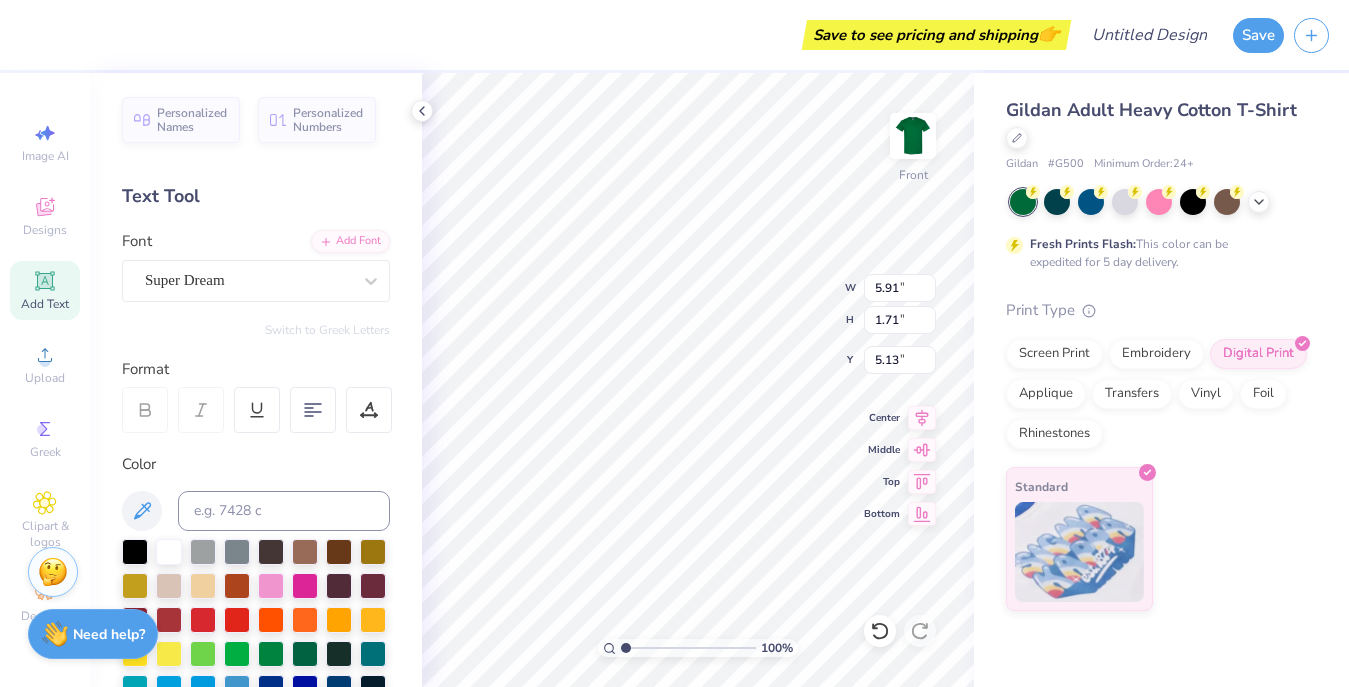 type on "5.13" 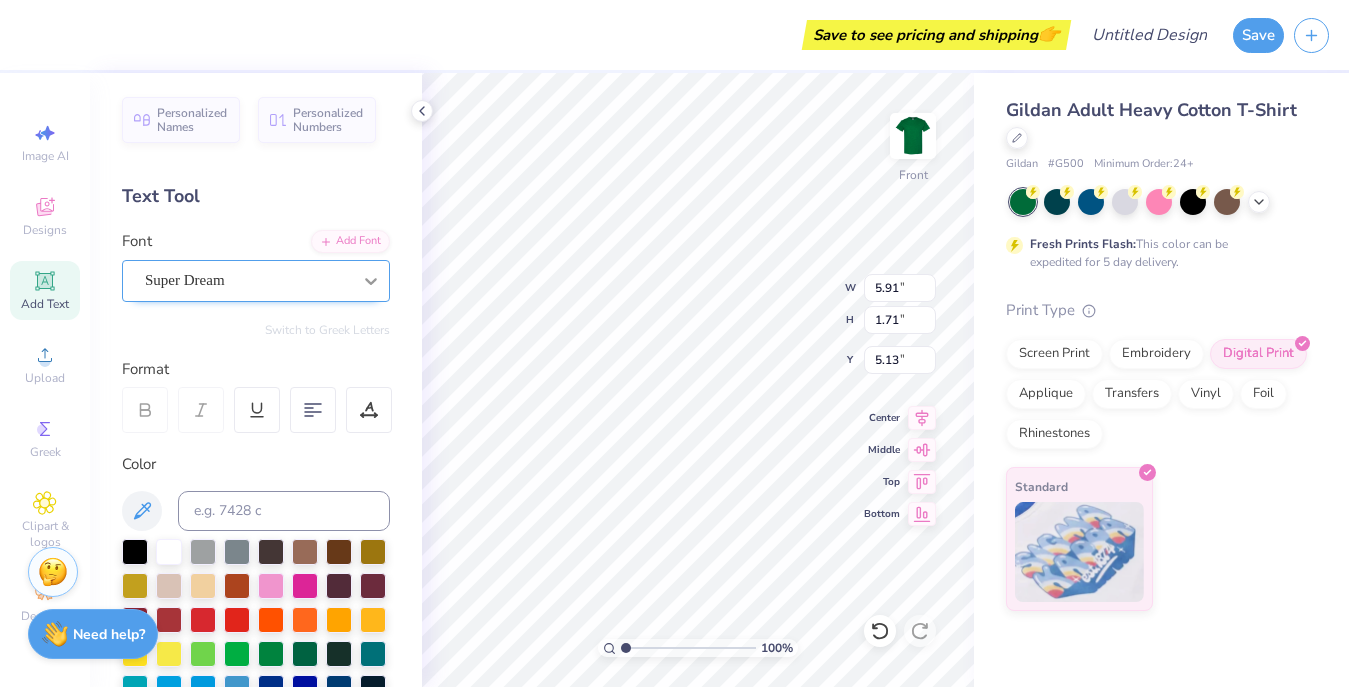 click 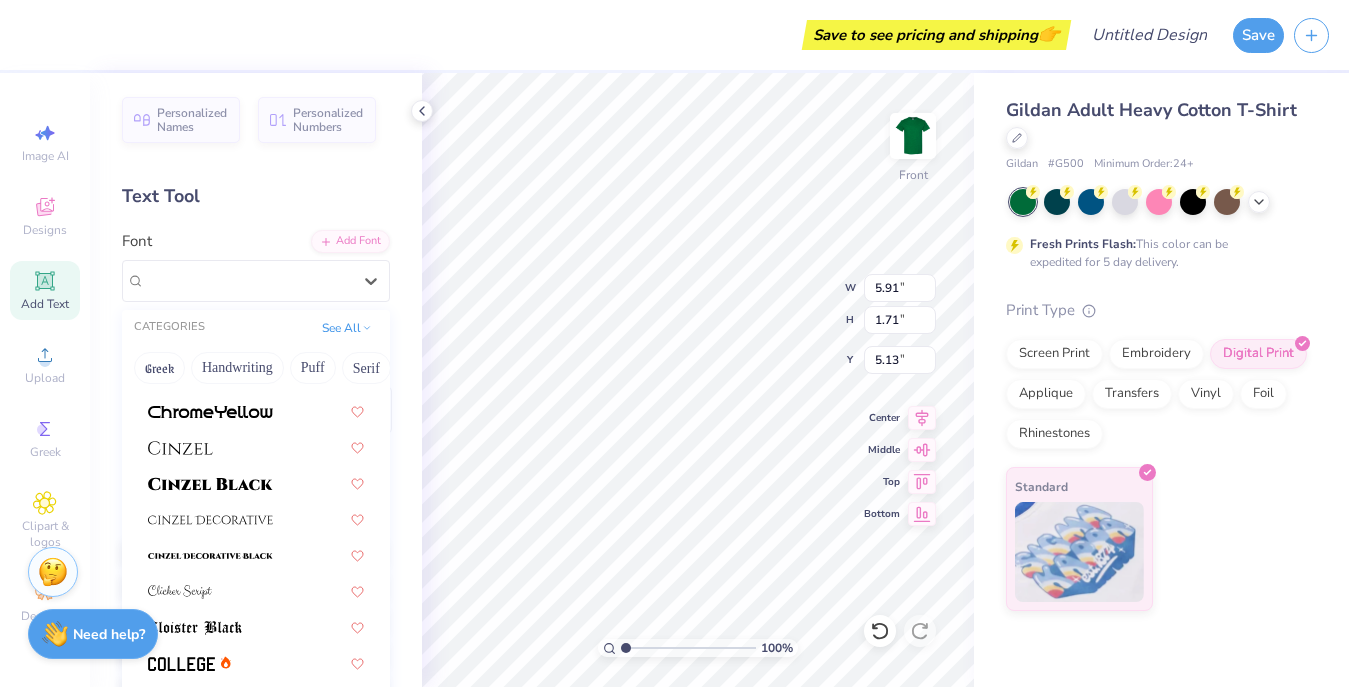 scroll, scrollTop: 2397, scrollLeft: 0, axis: vertical 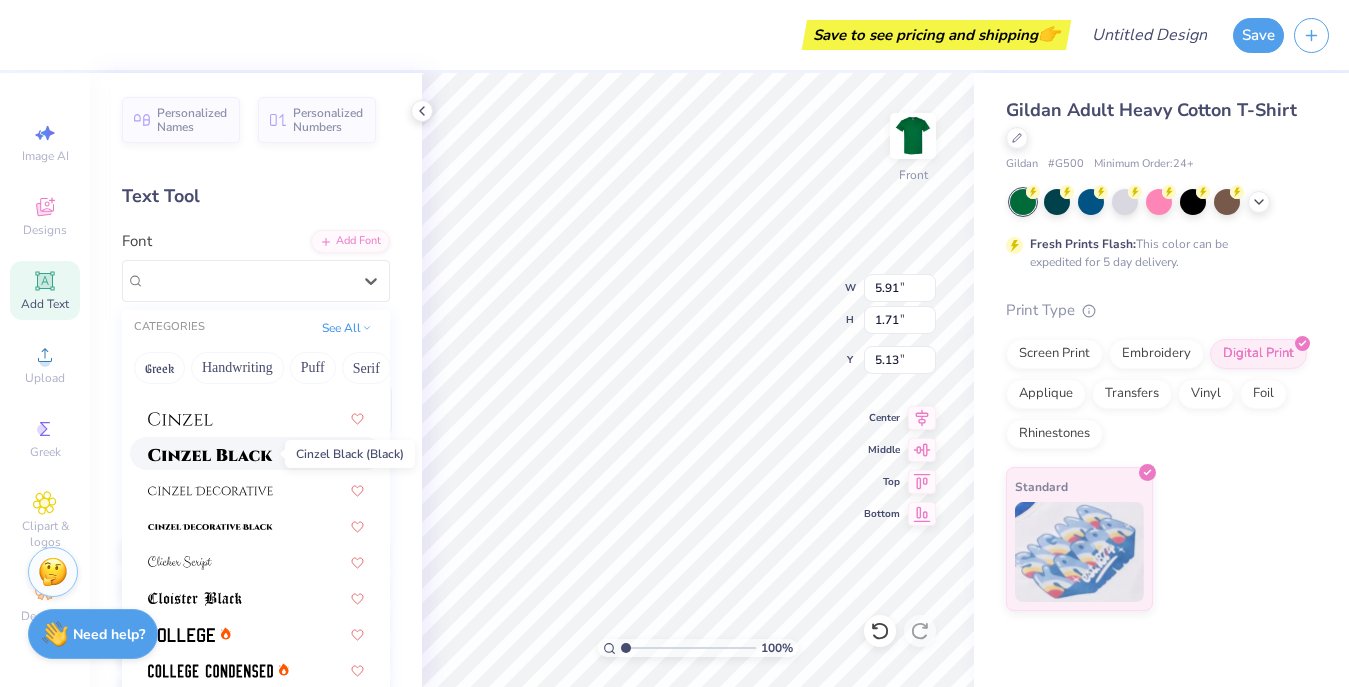 click at bounding box center (210, 455) 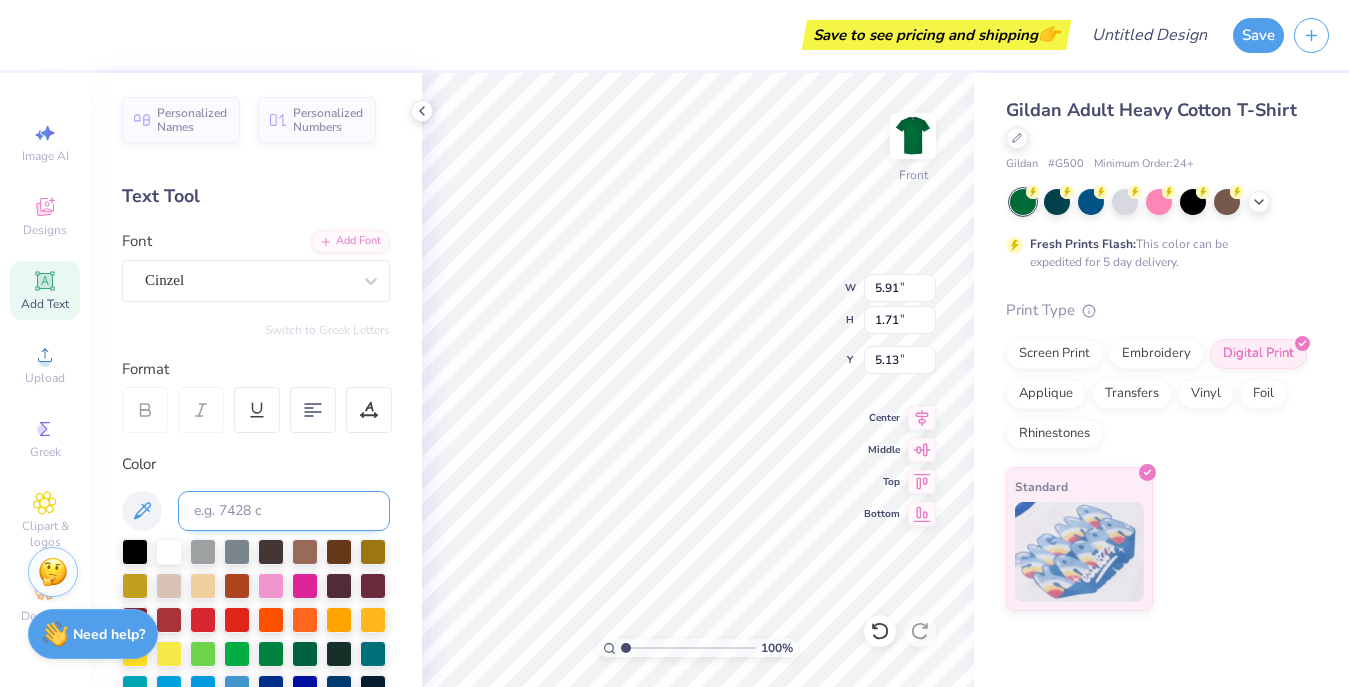 type on "6.91" 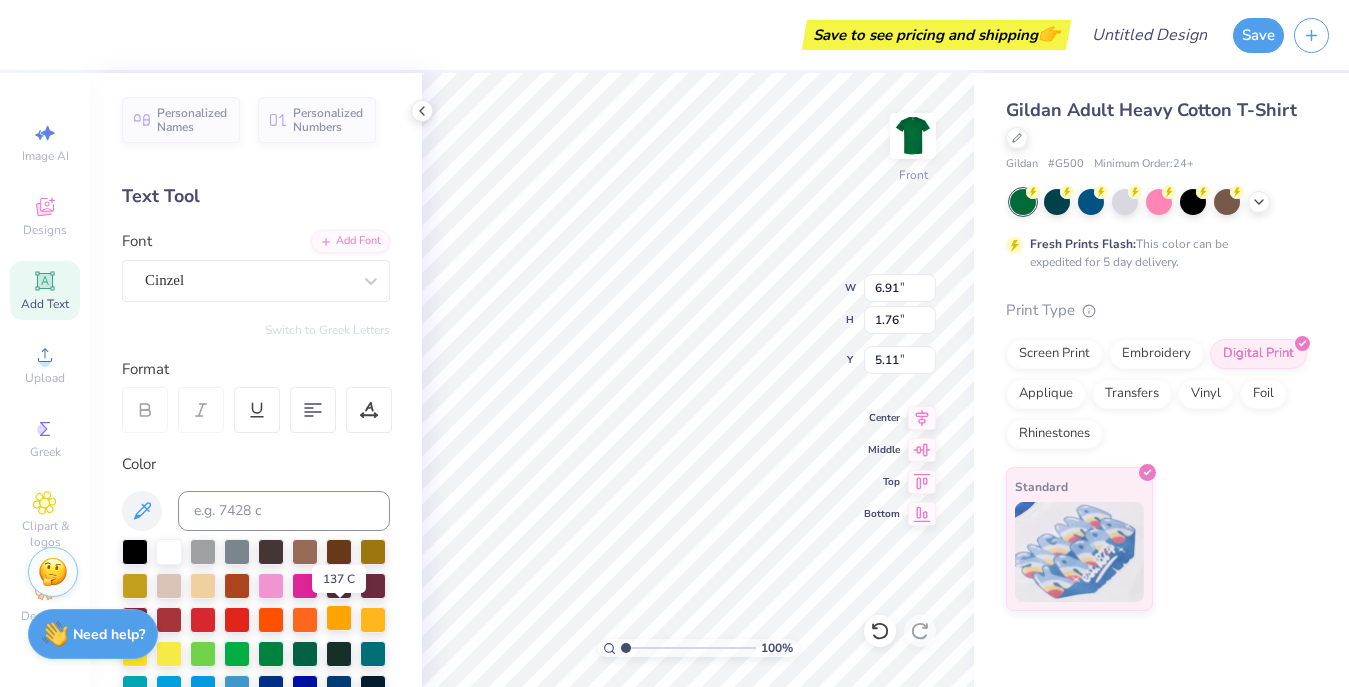 click at bounding box center [339, 618] 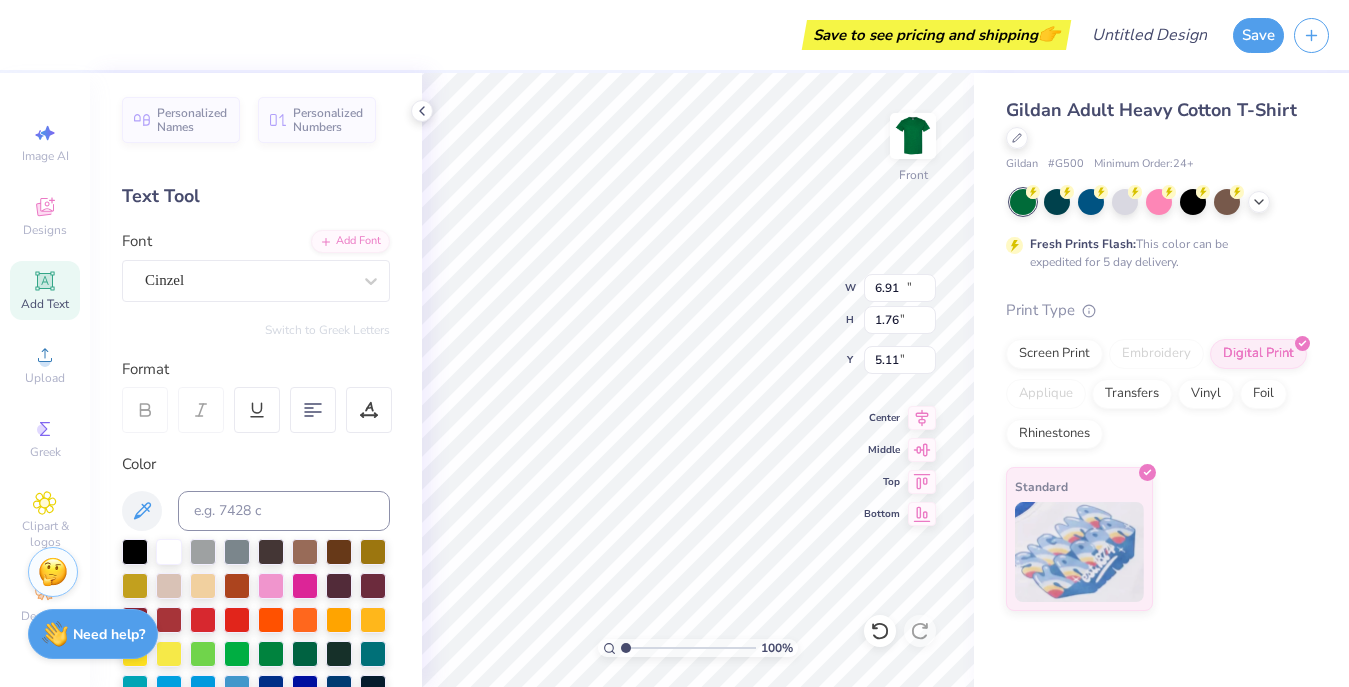 type on "12.38" 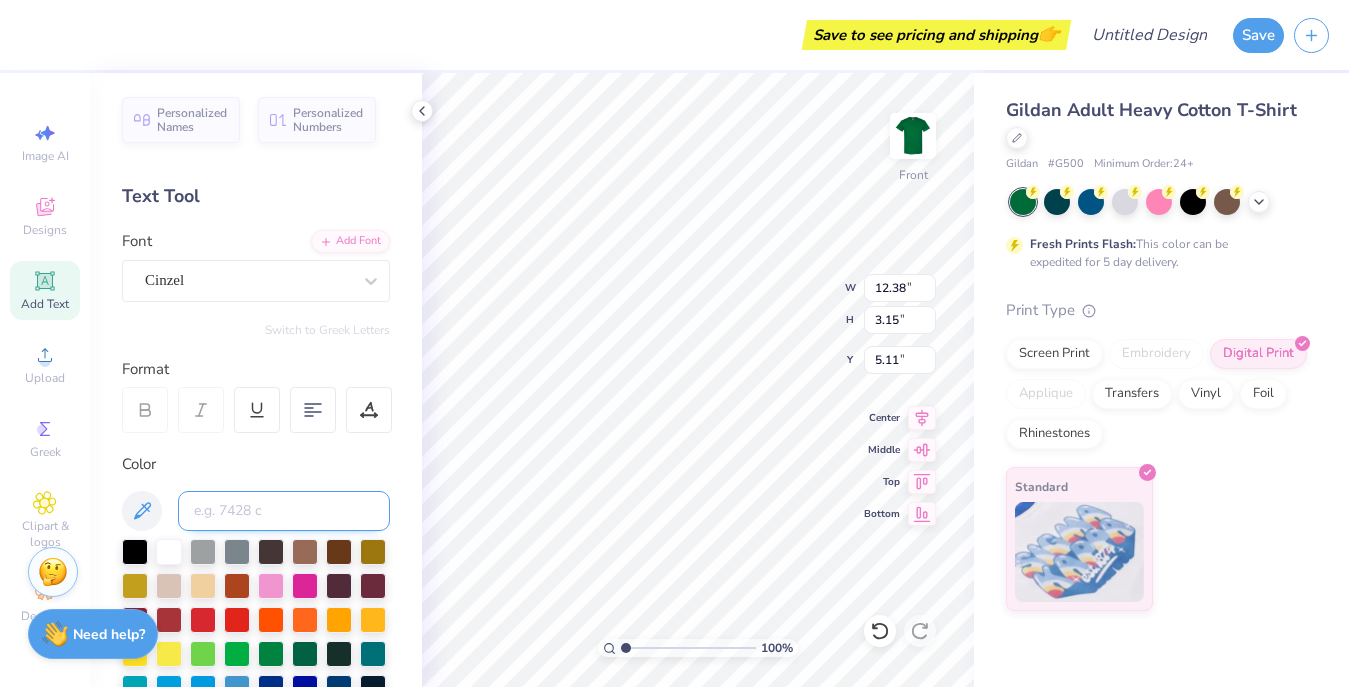 click at bounding box center (284, 511) 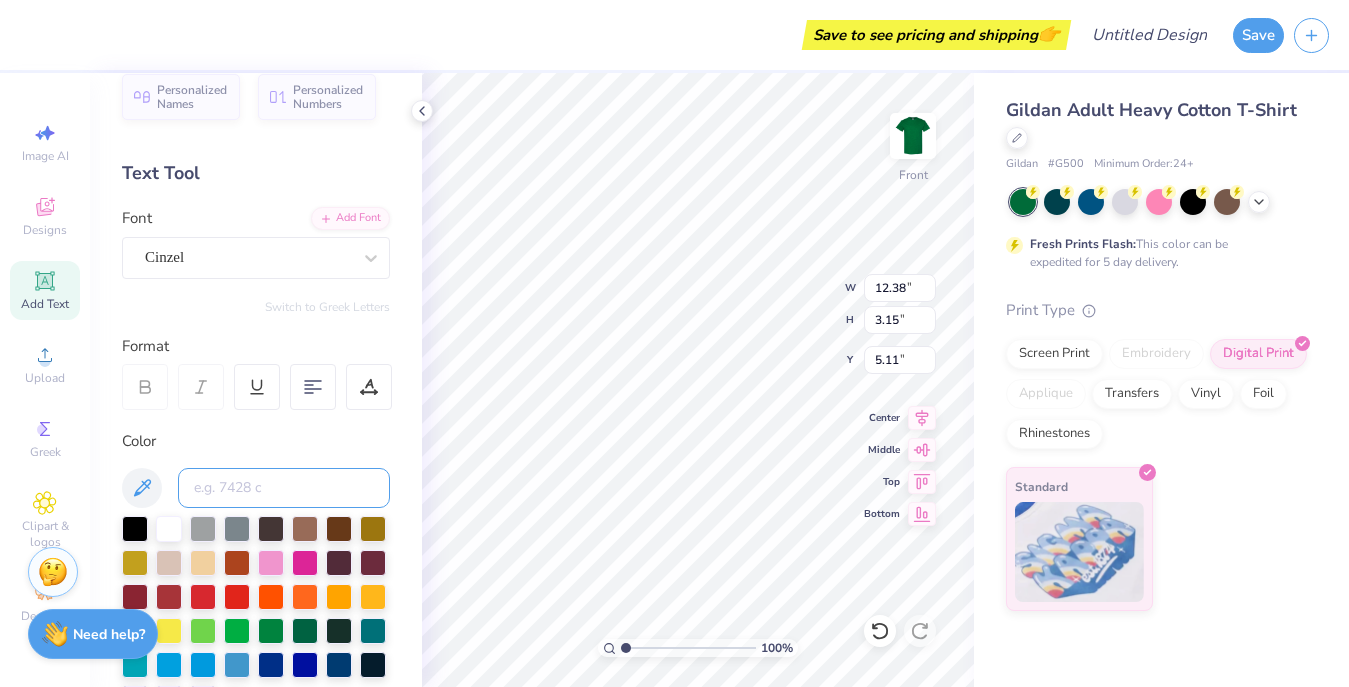 scroll, scrollTop: 0, scrollLeft: 0, axis: both 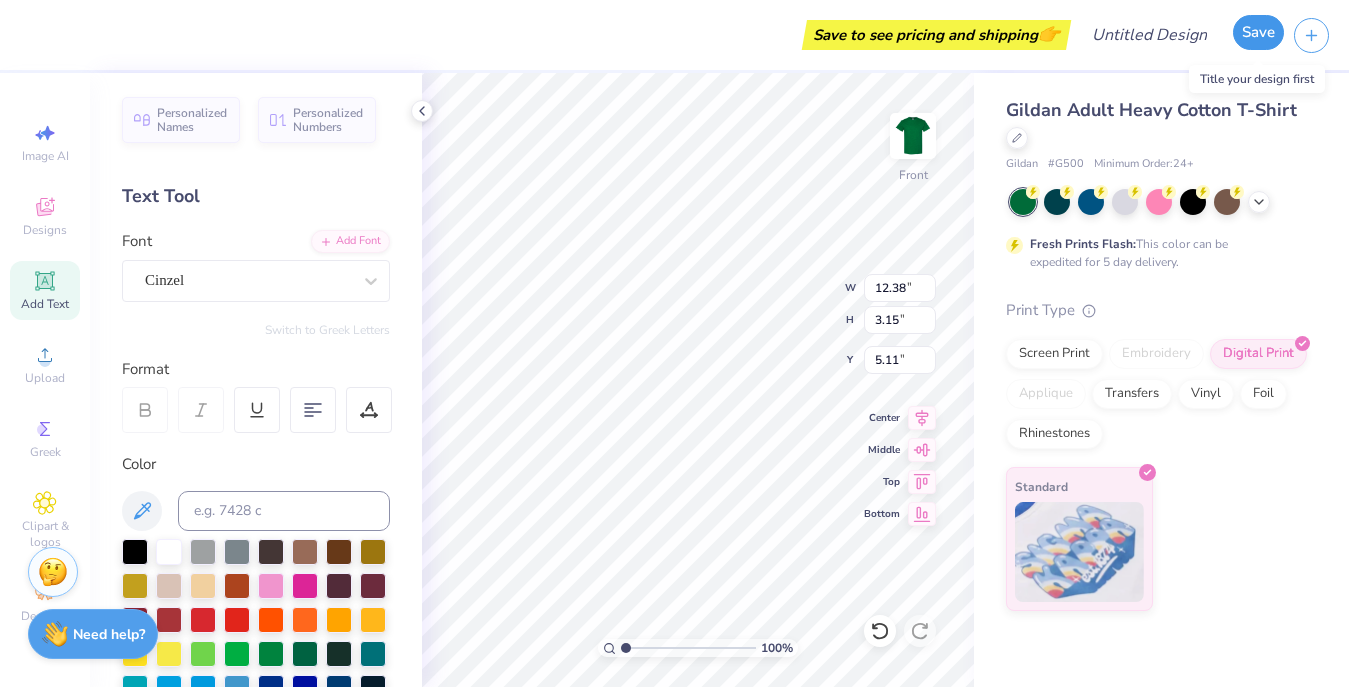 click on "Save" at bounding box center [1258, 32] 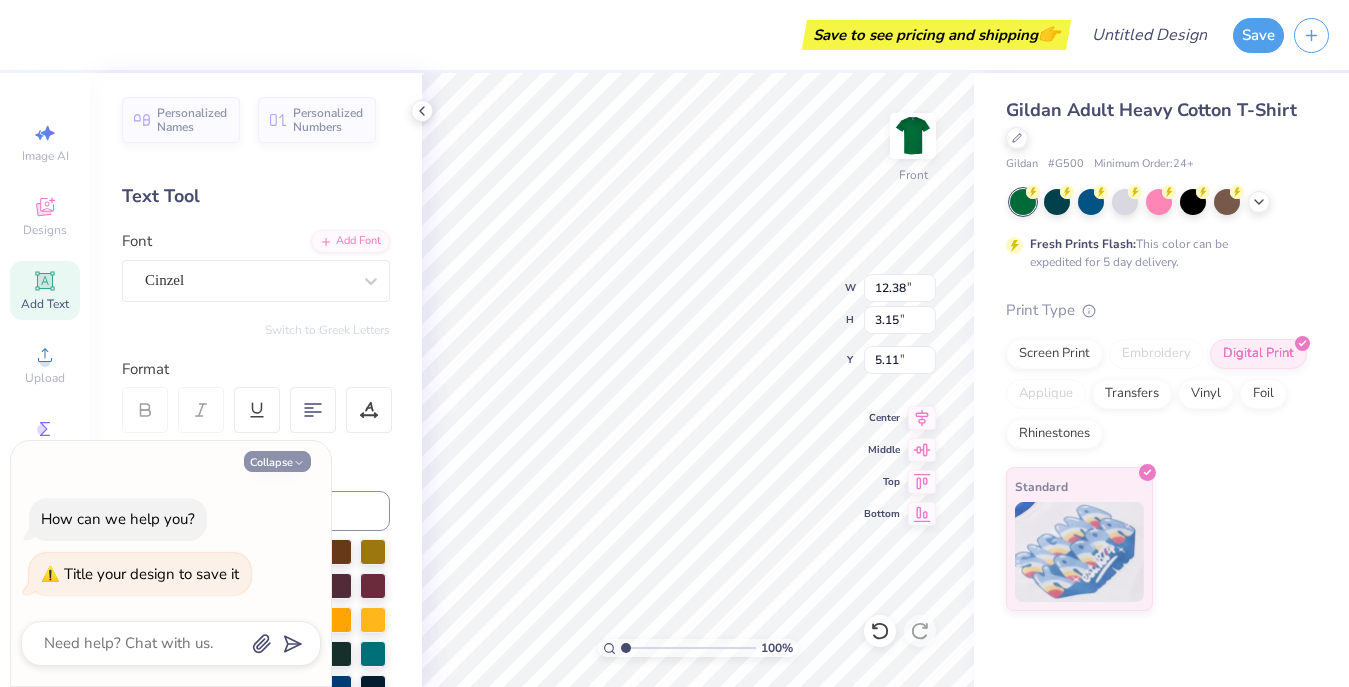 click on "Collapse" at bounding box center (277, 461) 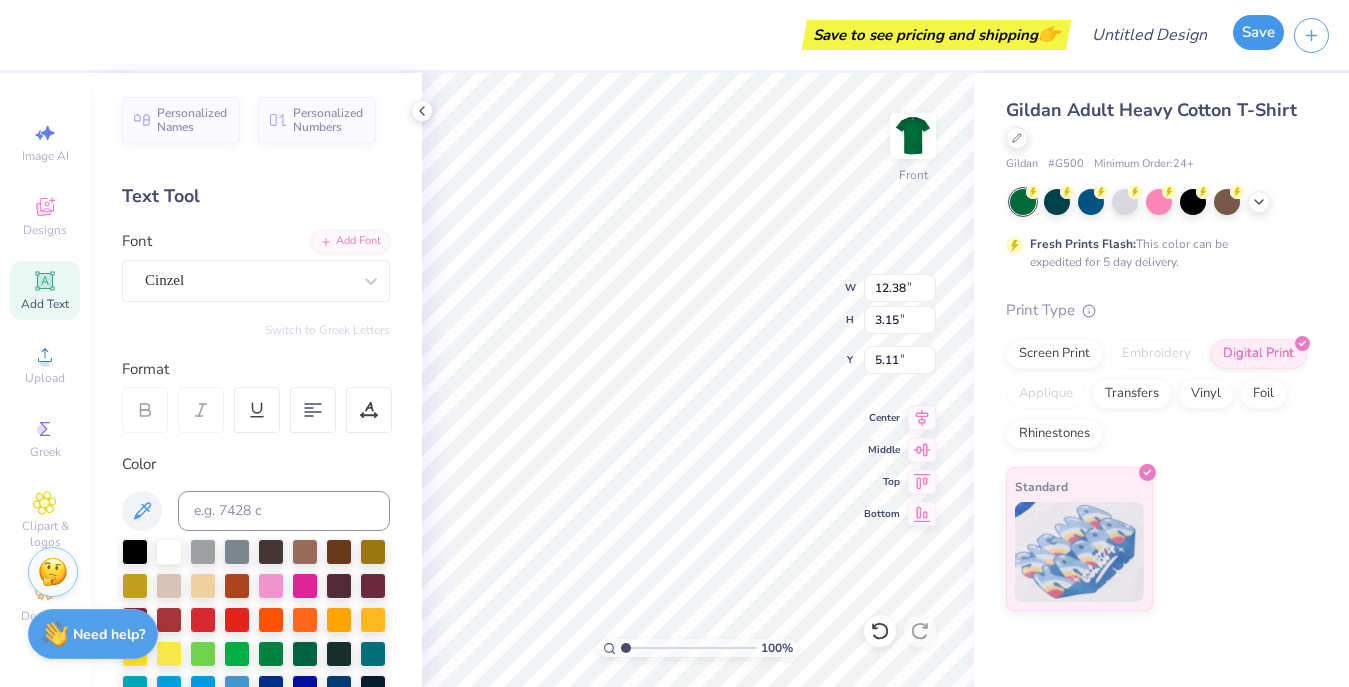 click on "Save" at bounding box center [1258, 32] 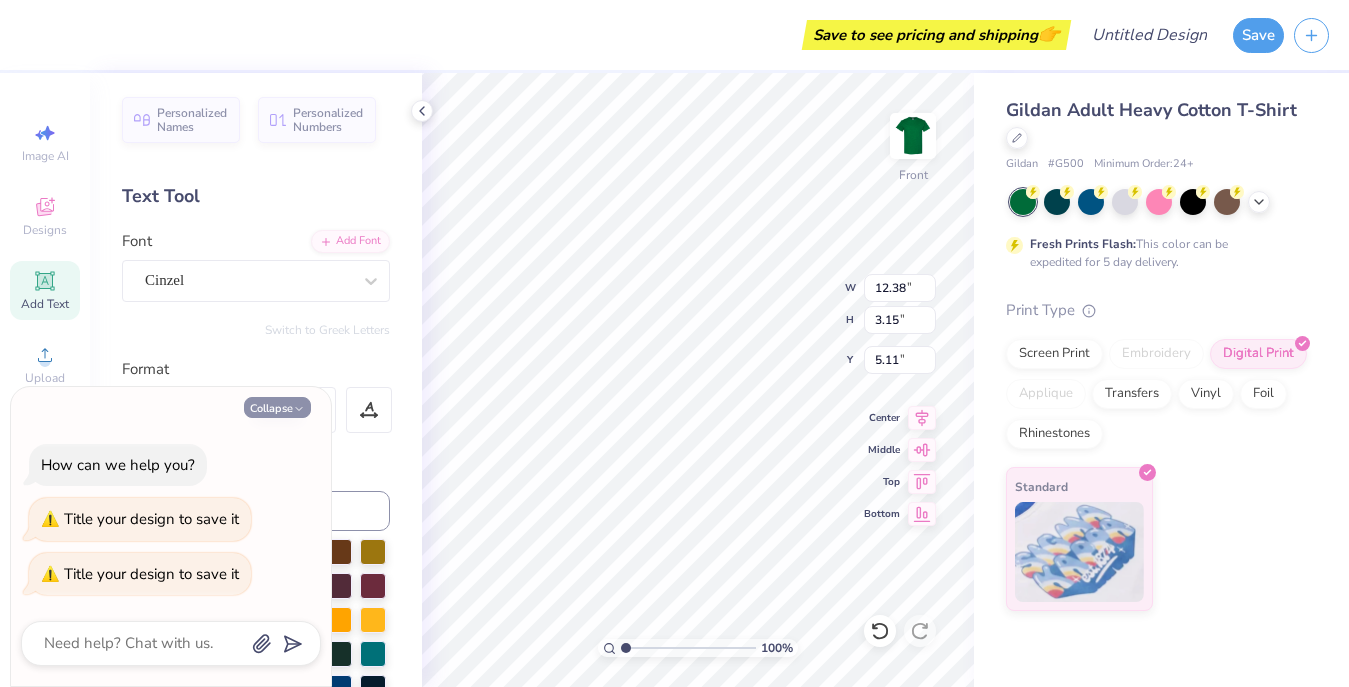 click on "Collapse" at bounding box center [277, 407] 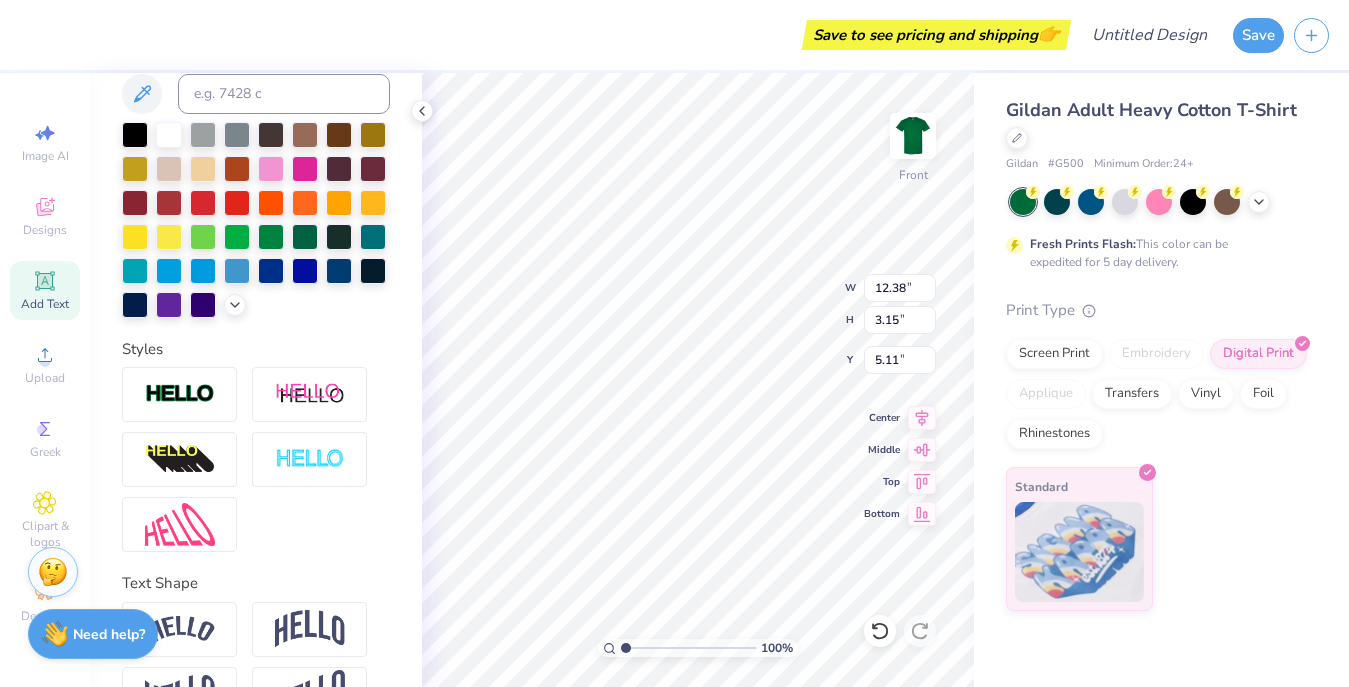 scroll, scrollTop: 476, scrollLeft: 0, axis: vertical 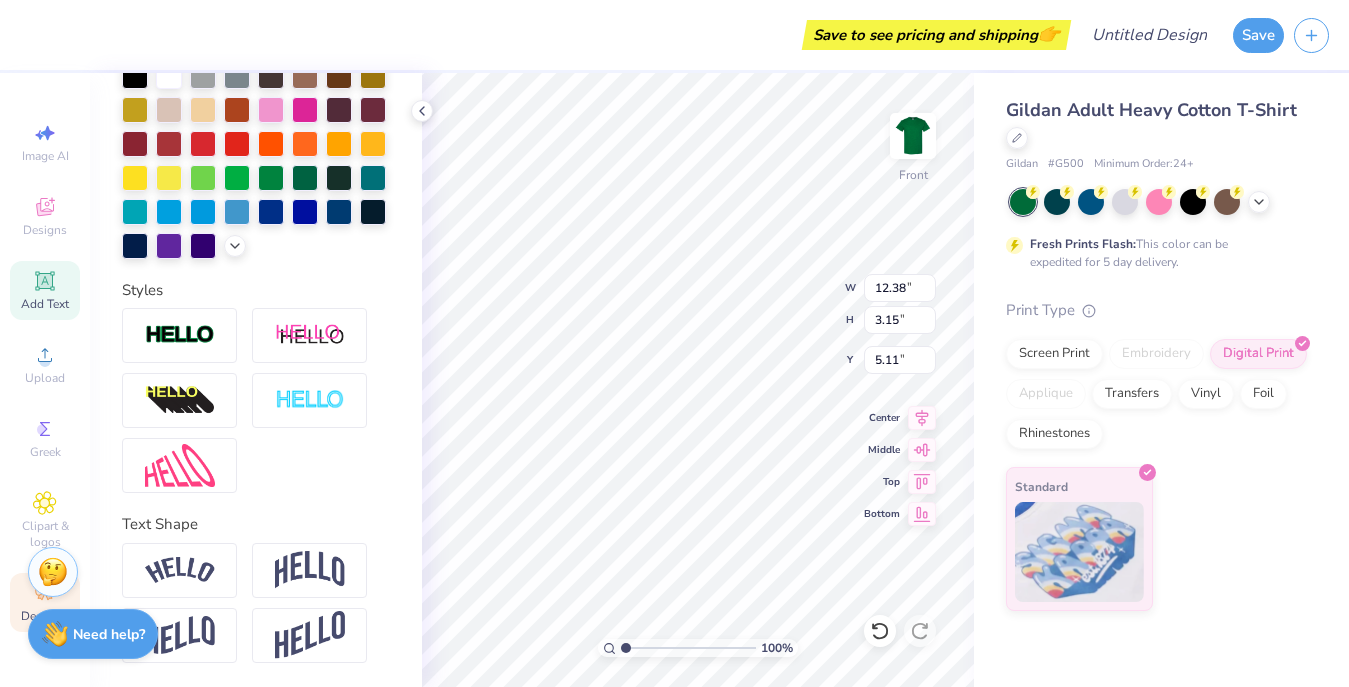 click on "Decorate" at bounding box center (45, 602) 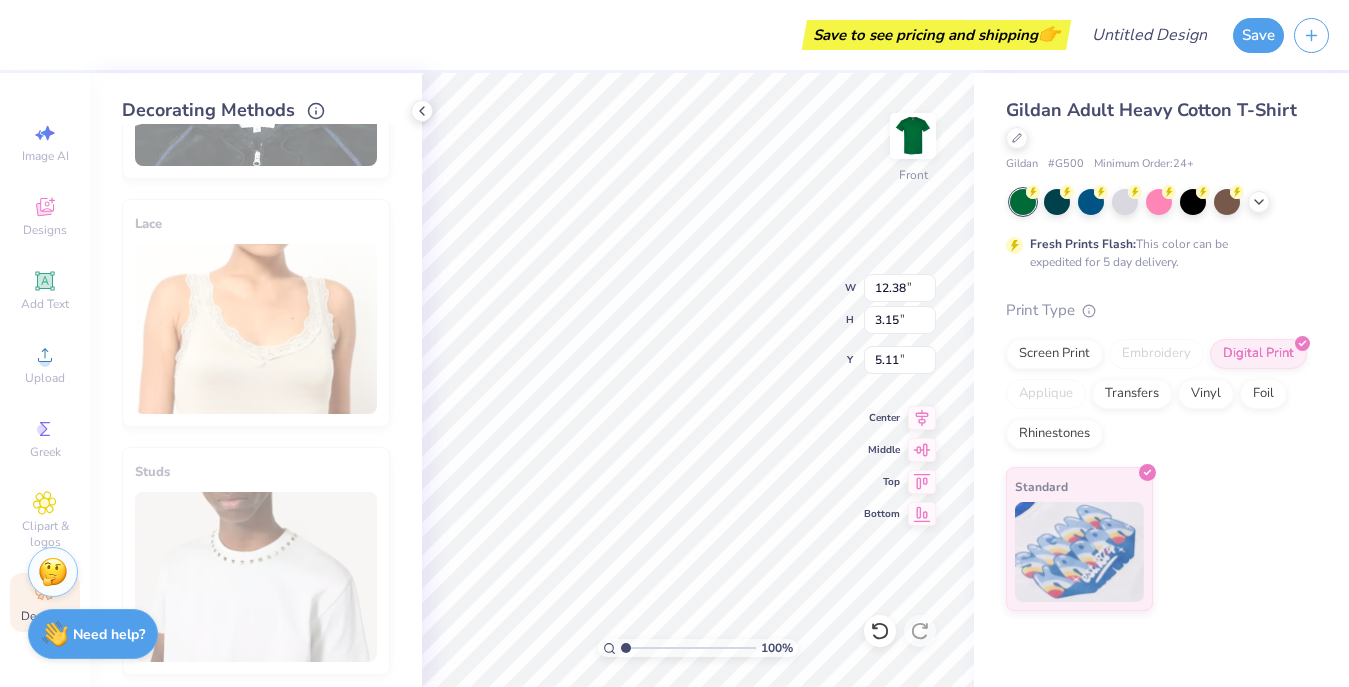 scroll, scrollTop: 1179, scrollLeft: 0, axis: vertical 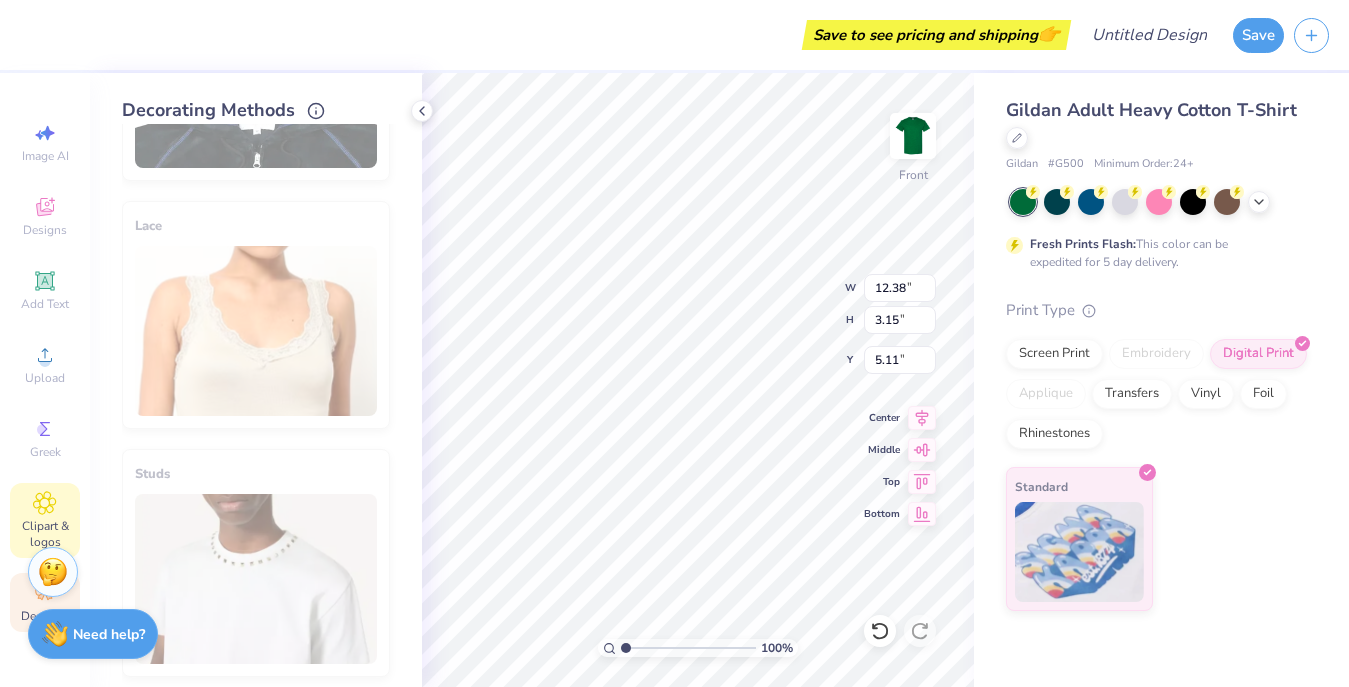 click on "Clipart & logos" at bounding box center (45, 520) 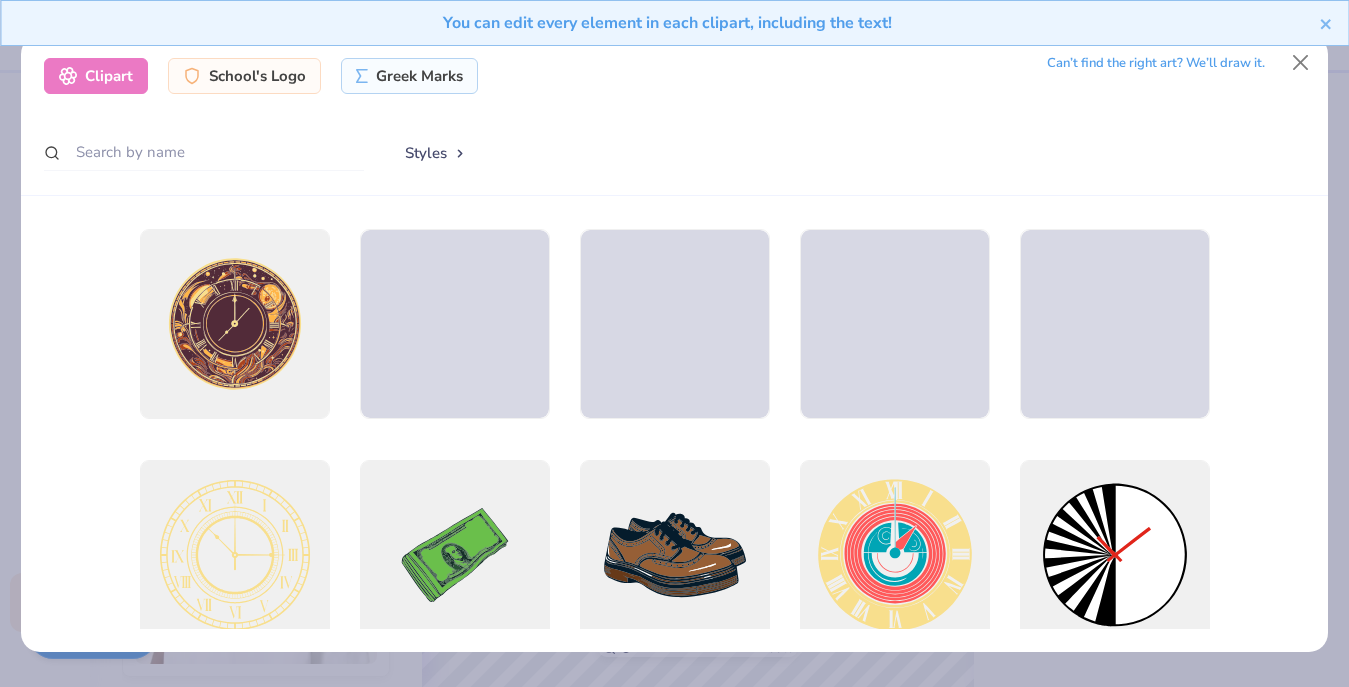 click on "You can edit every element in each clipart, including the text!" at bounding box center (674, 30) 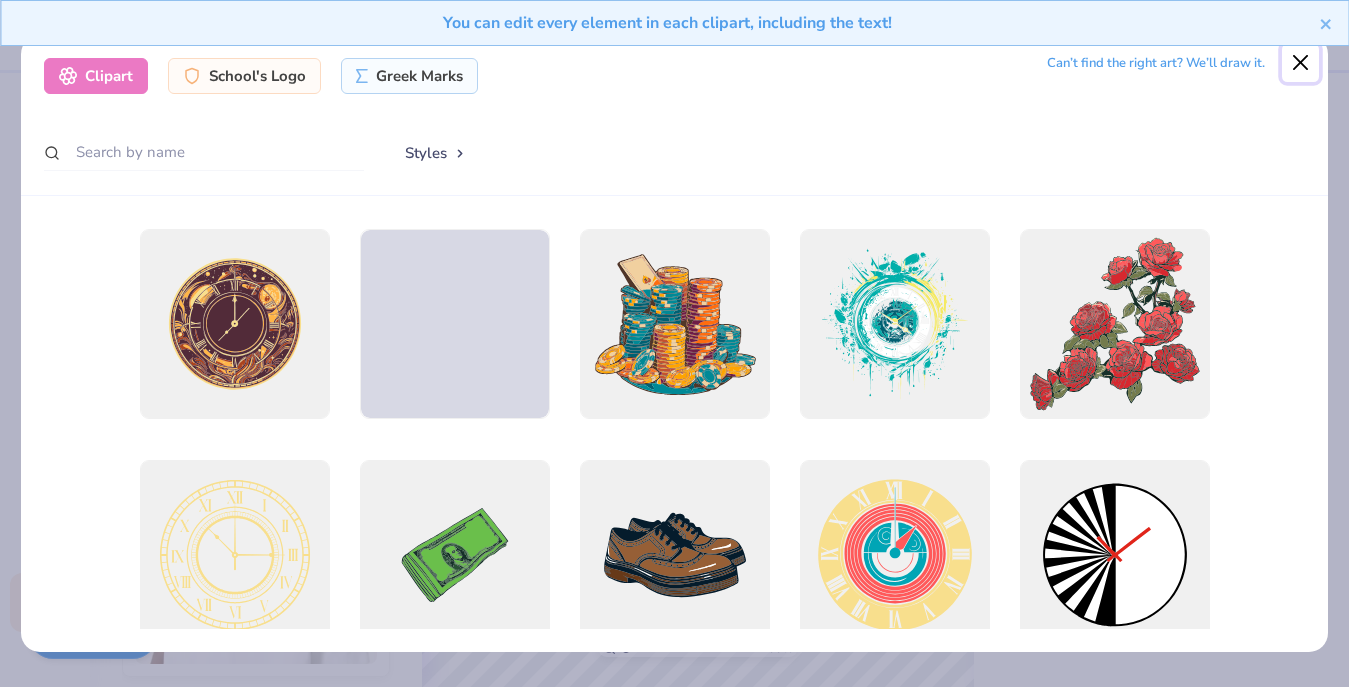 click at bounding box center [1301, 63] 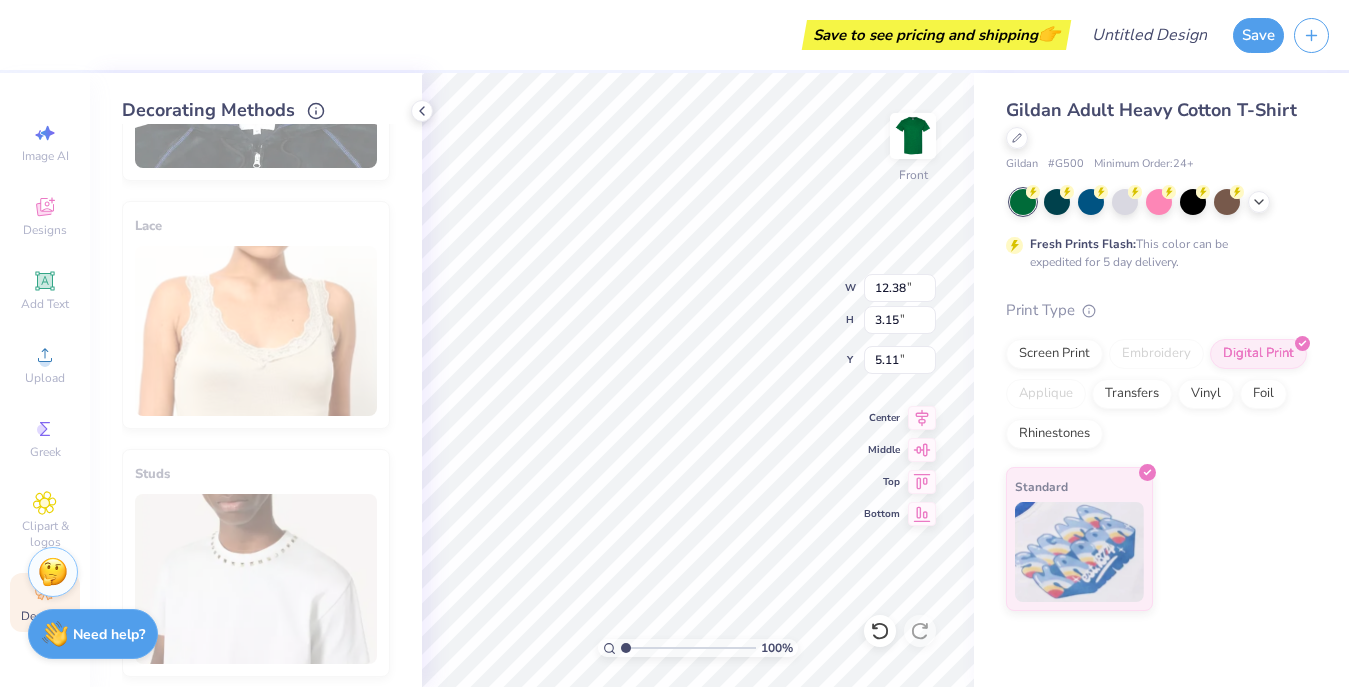 click on "Save to see pricing and shipping  👉" at bounding box center [936, 35] 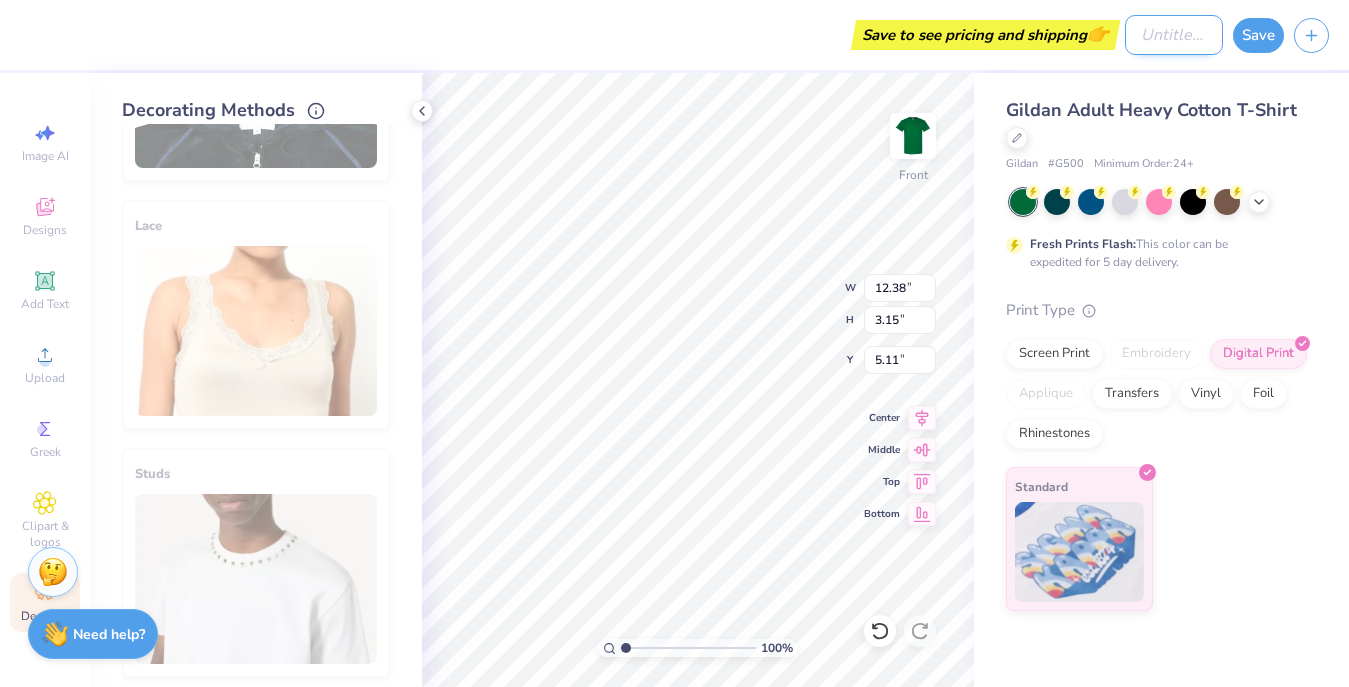 click on "Design Title" at bounding box center [1174, 35] 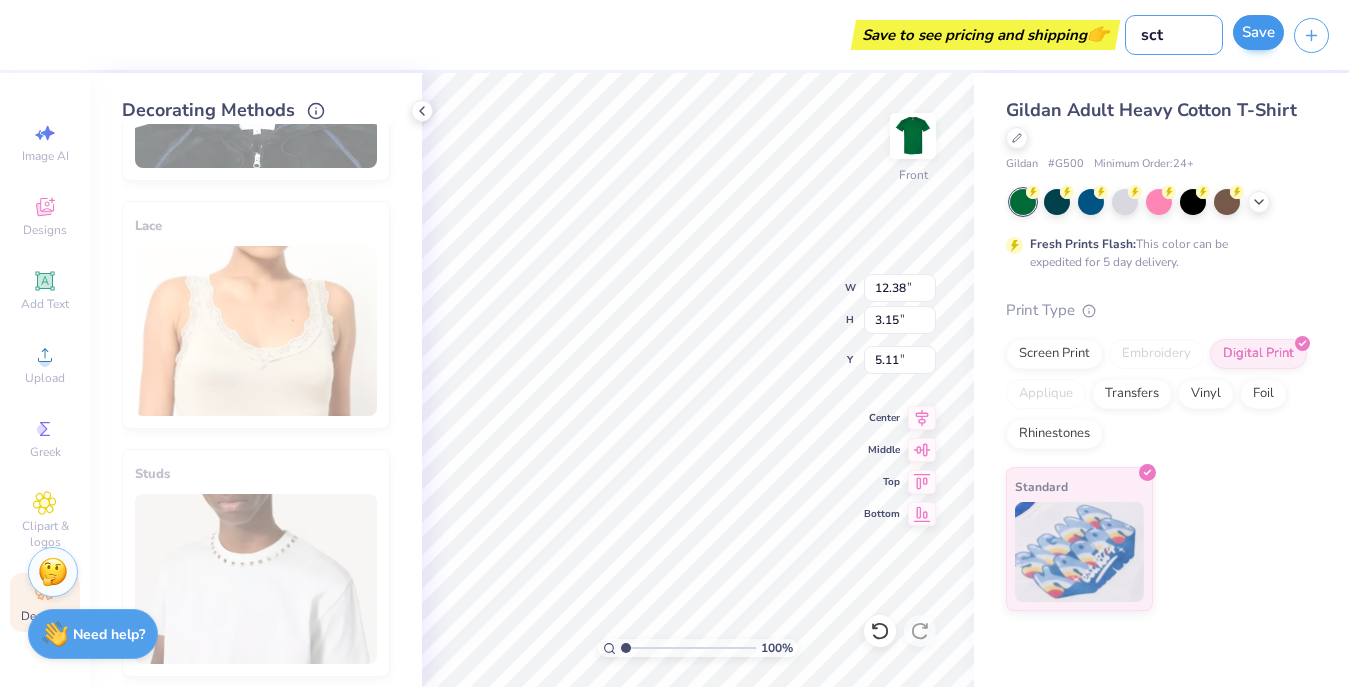type on "sct" 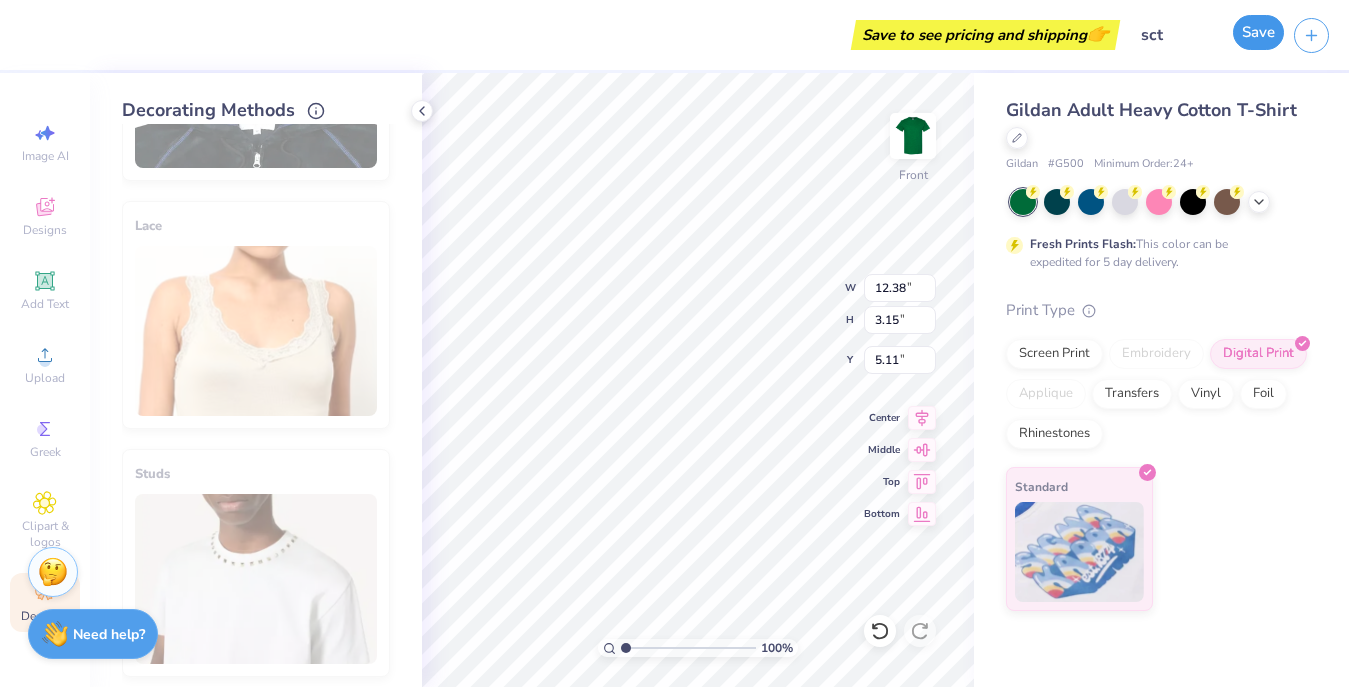 click on "Save" at bounding box center [1258, 32] 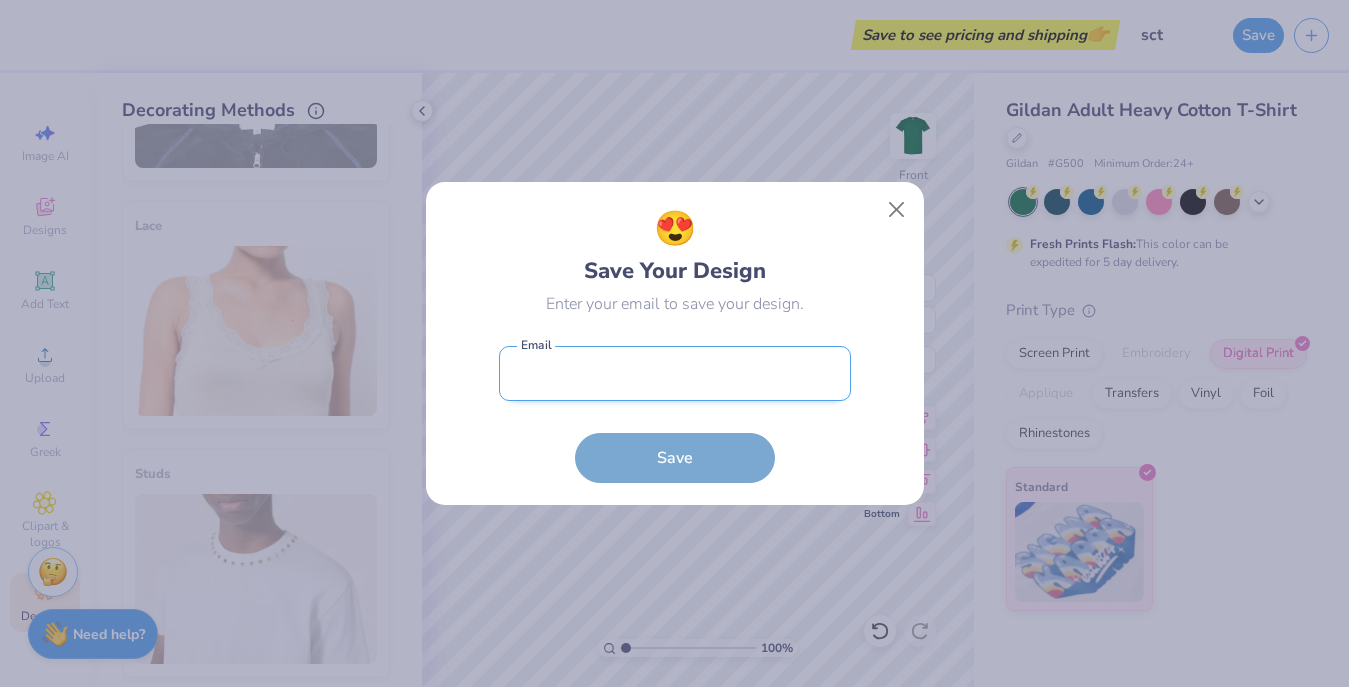 click at bounding box center [675, 373] 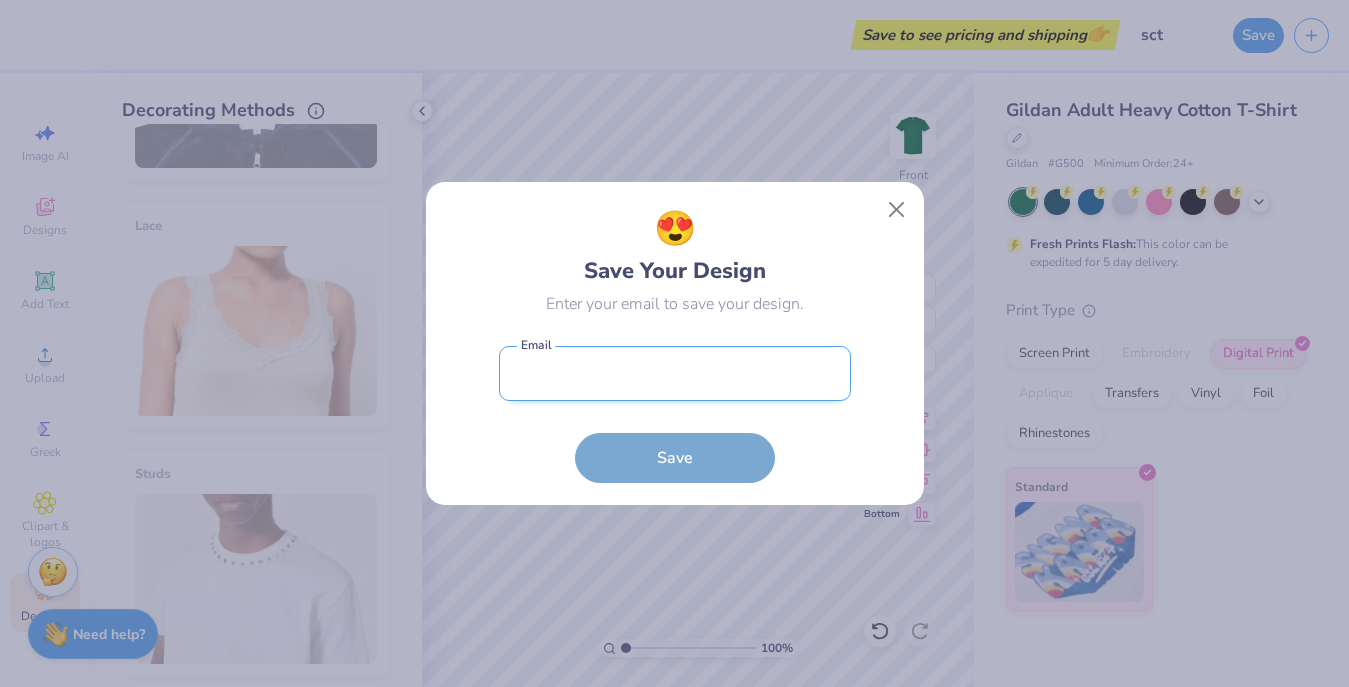 type on "orders@example.com" 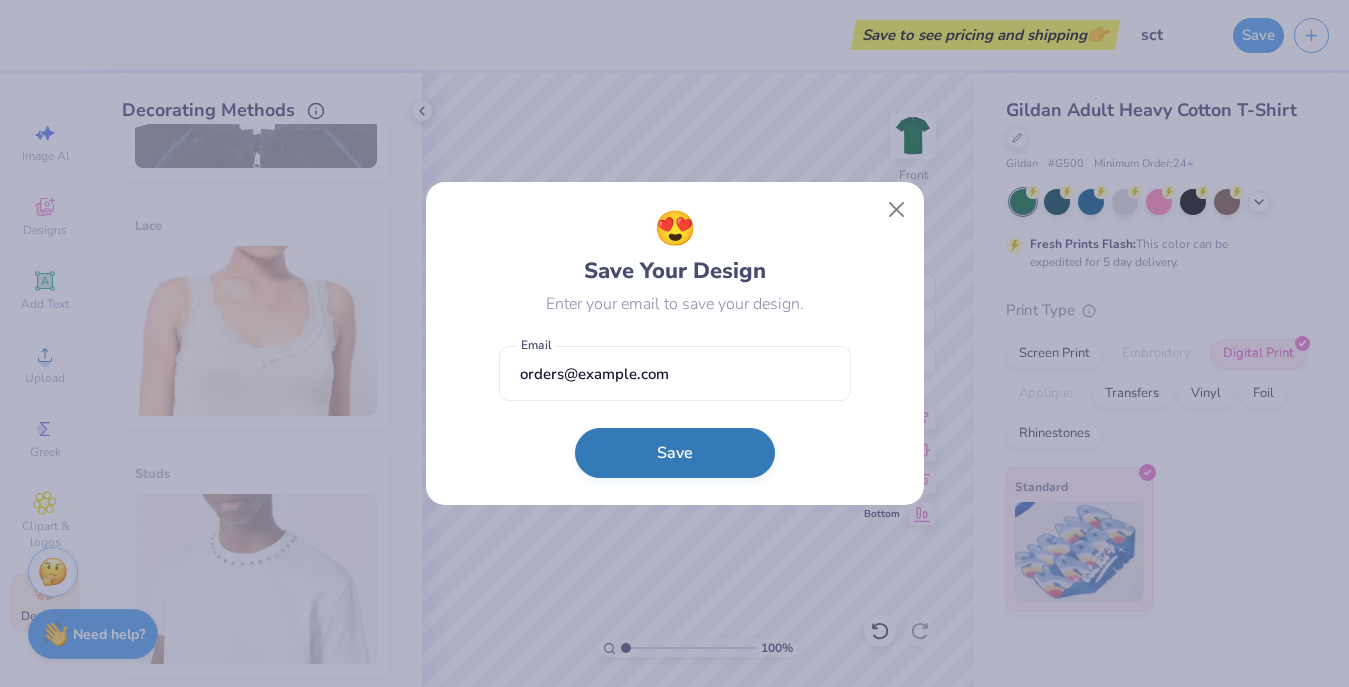 click on "Save" at bounding box center (675, 453) 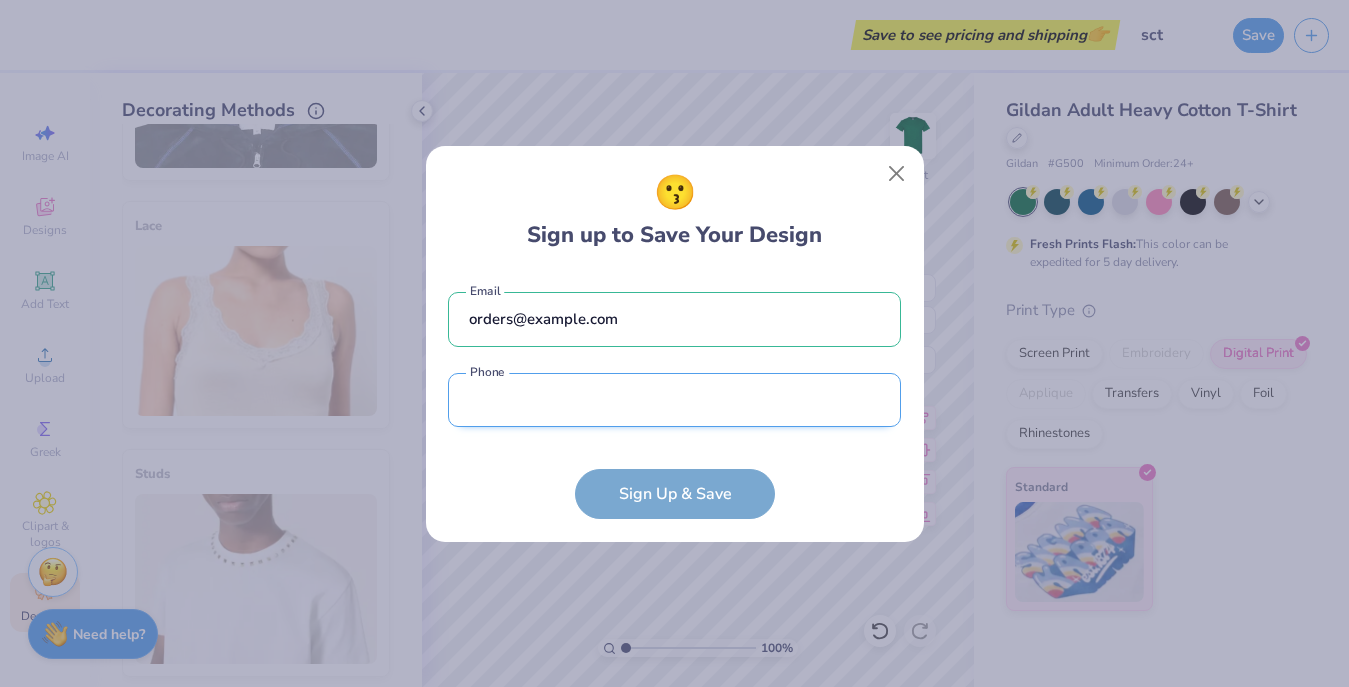 click at bounding box center [674, 400] 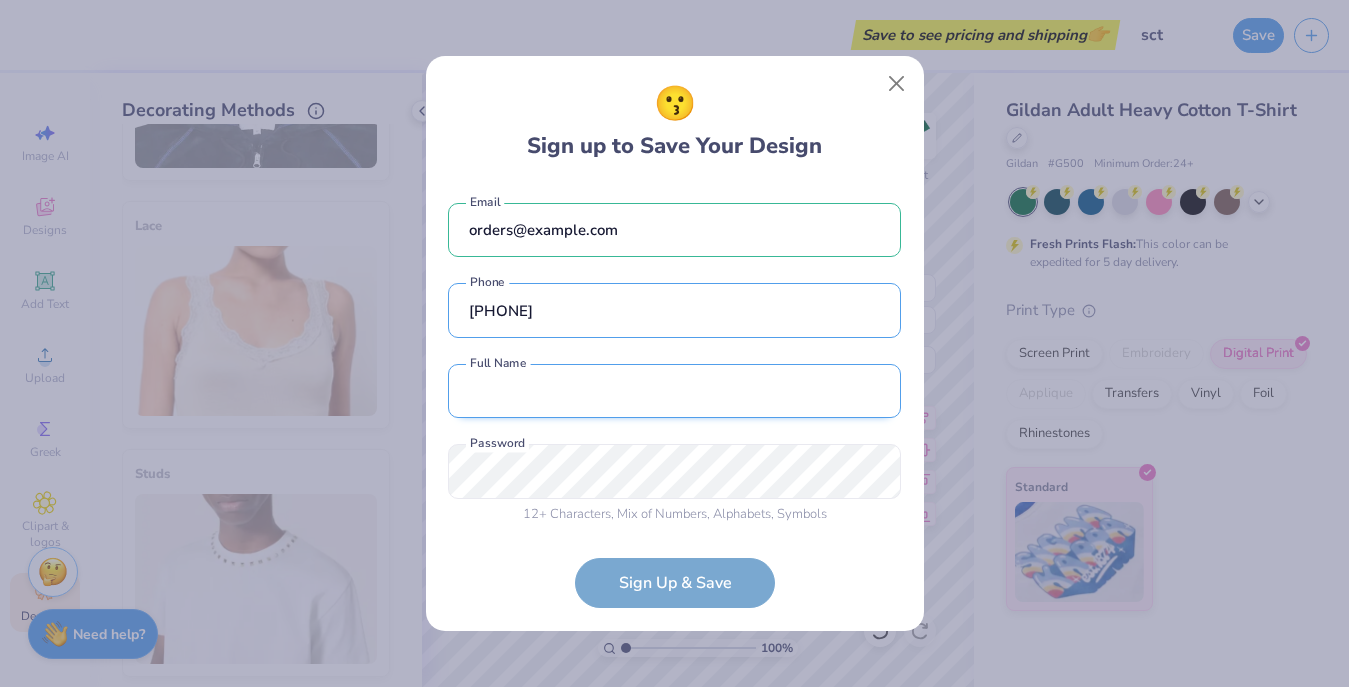 type on "[PHONE]" 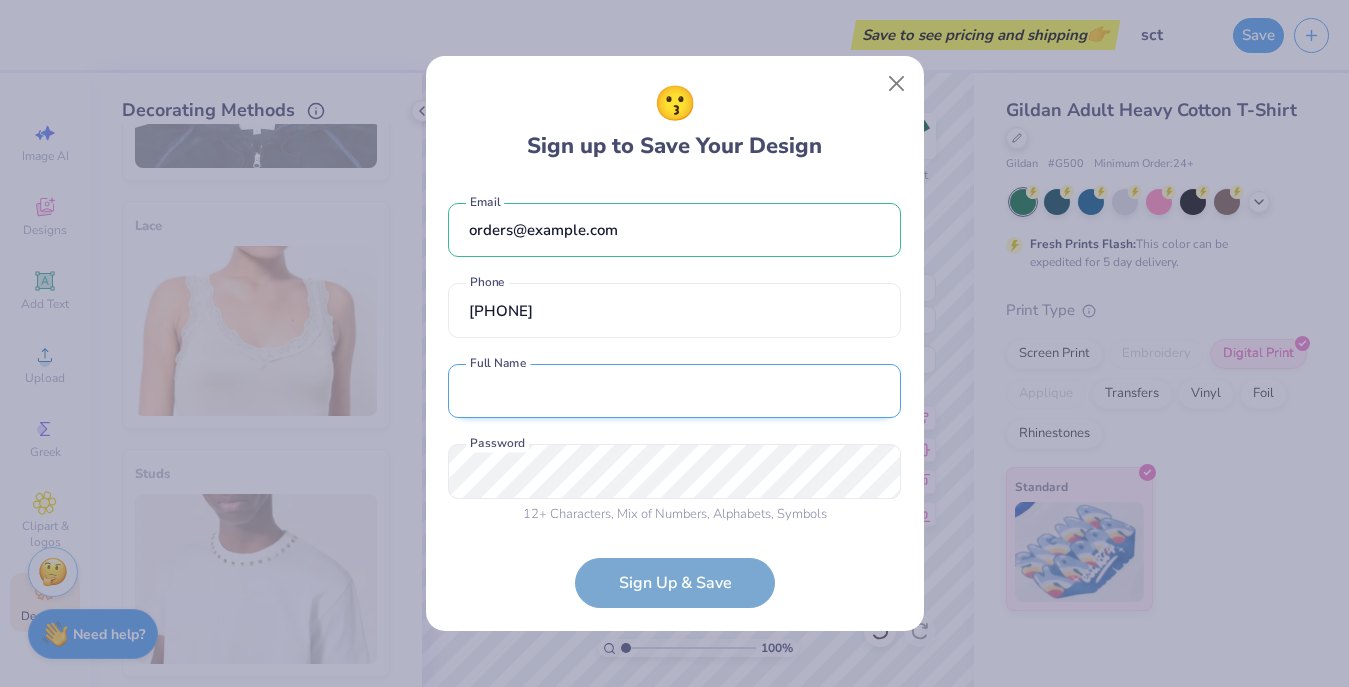 click at bounding box center [674, 391] 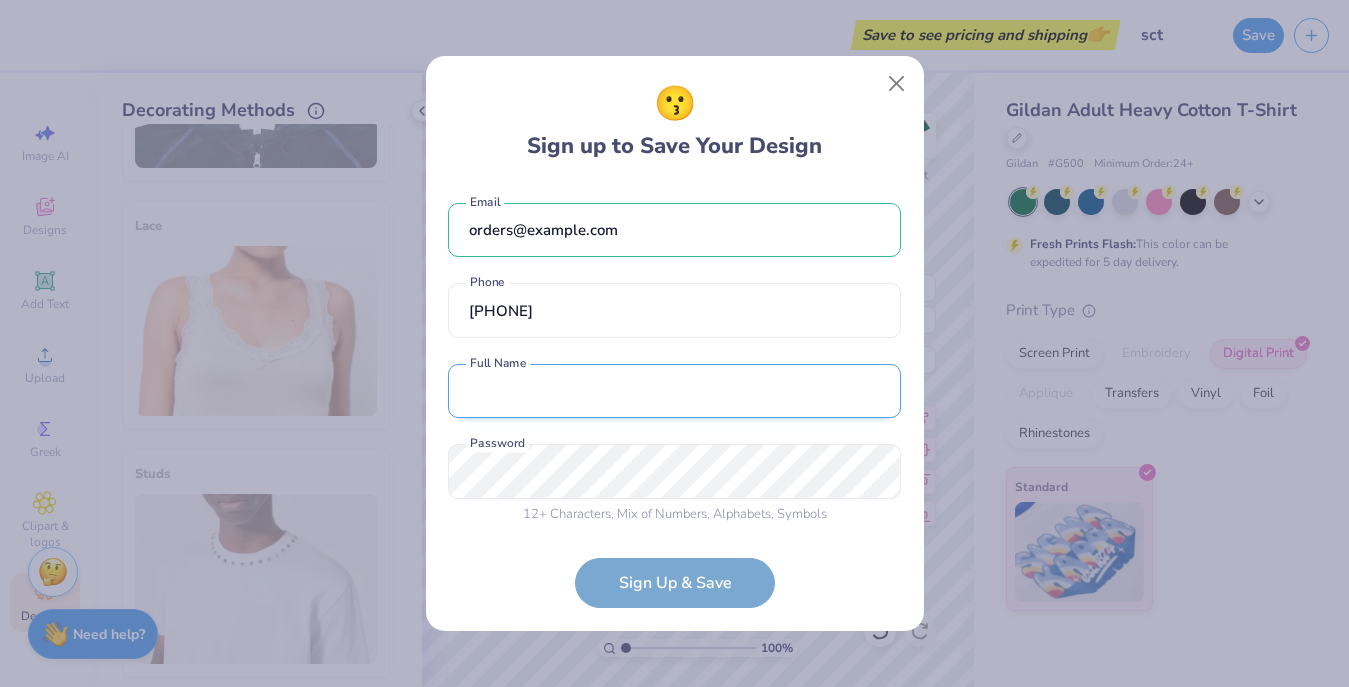 type on "Kerby s shopshire" 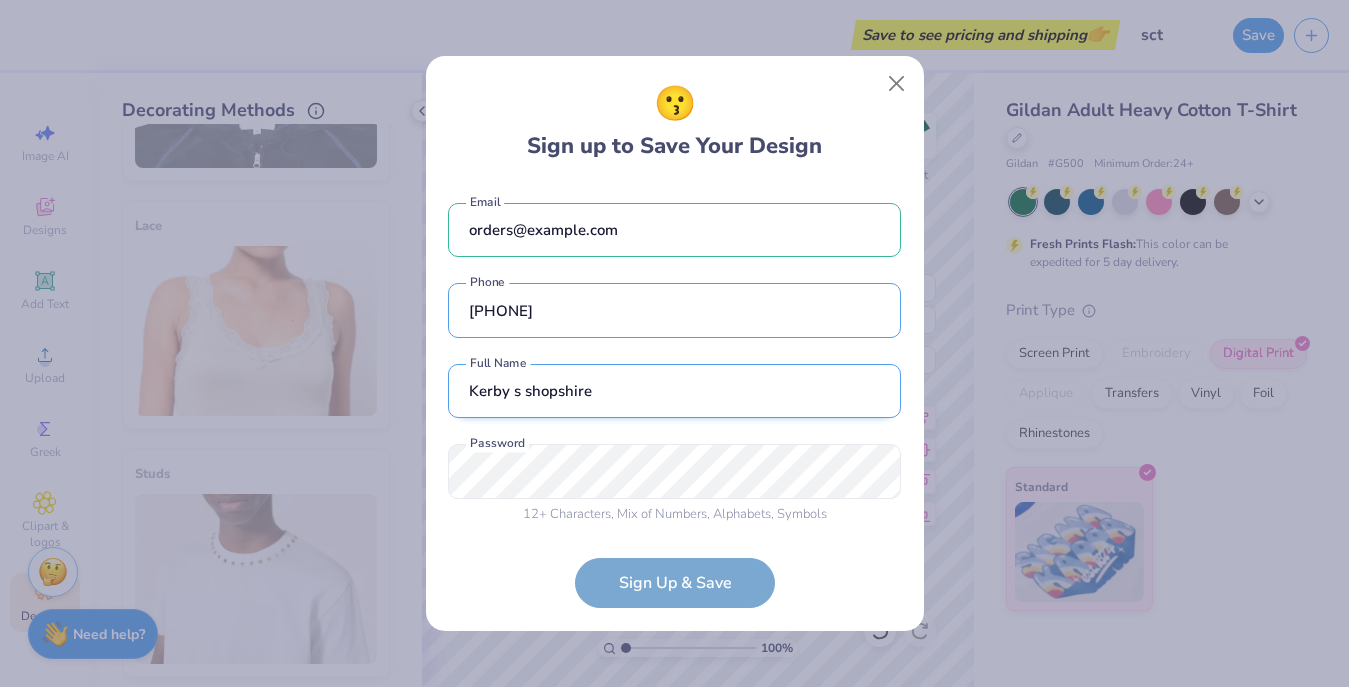 type on "[PHONE]" 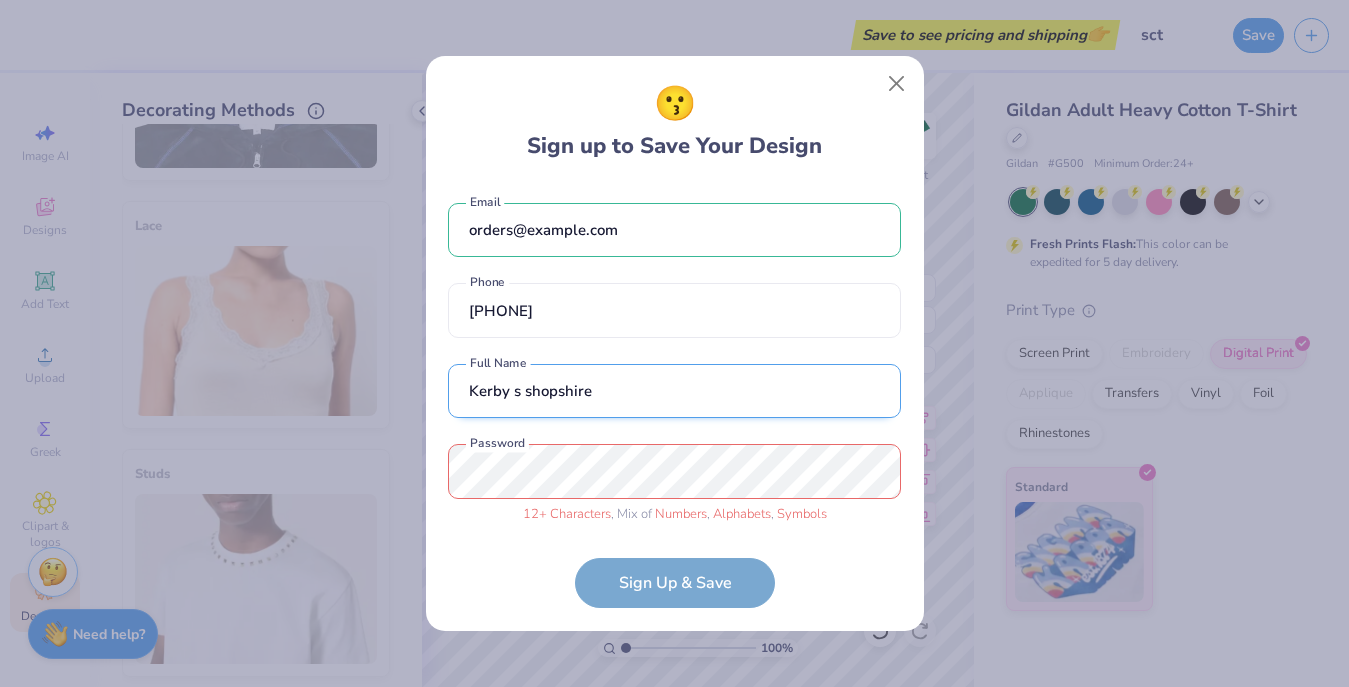 drag, startPoint x: 522, startPoint y: 387, endPoint x: 502, endPoint y: 383, distance: 20.396078 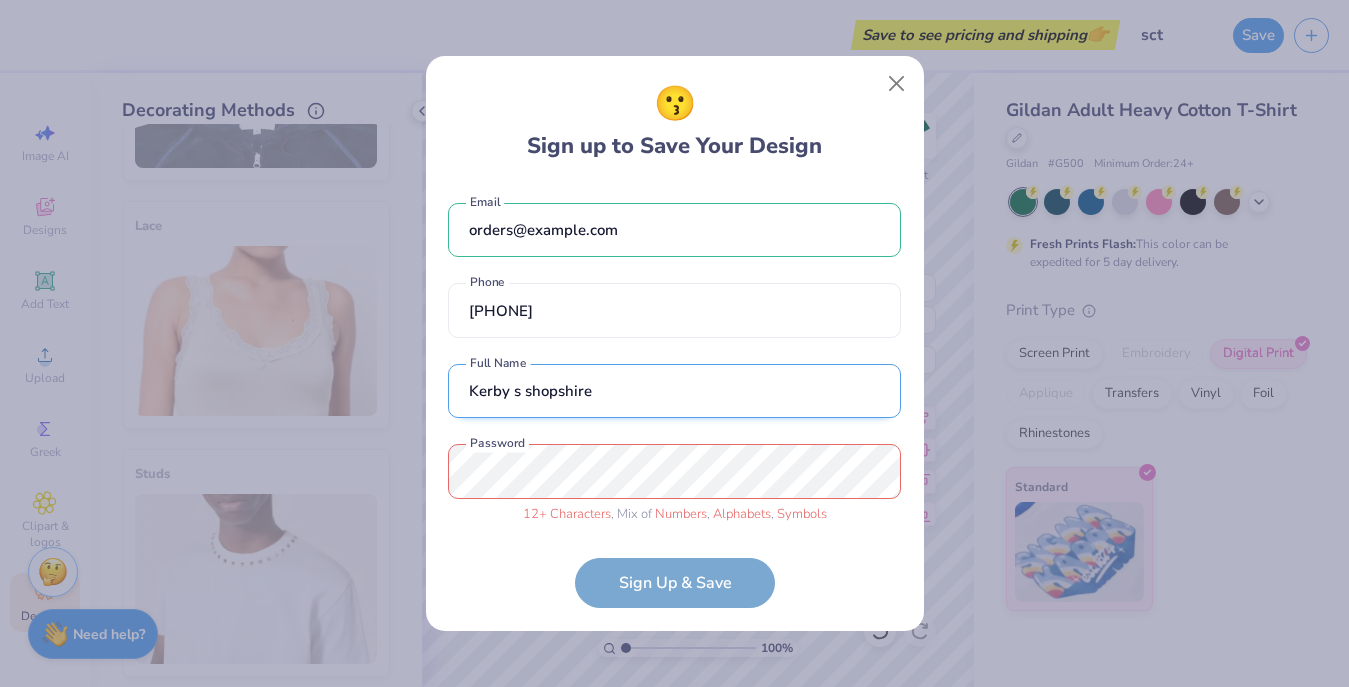 drag, startPoint x: 517, startPoint y: 373, endPoint x: 459, endPoint y: 373, distance: 58 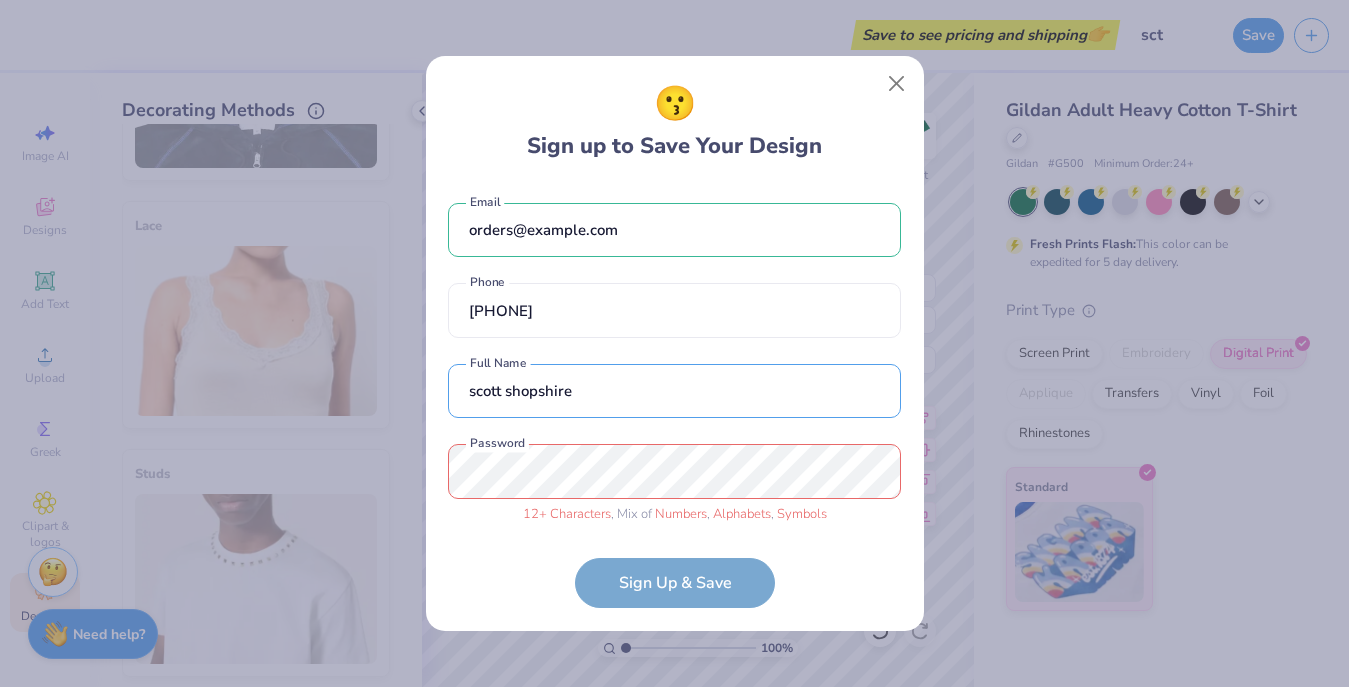 type on "scott shopshire" 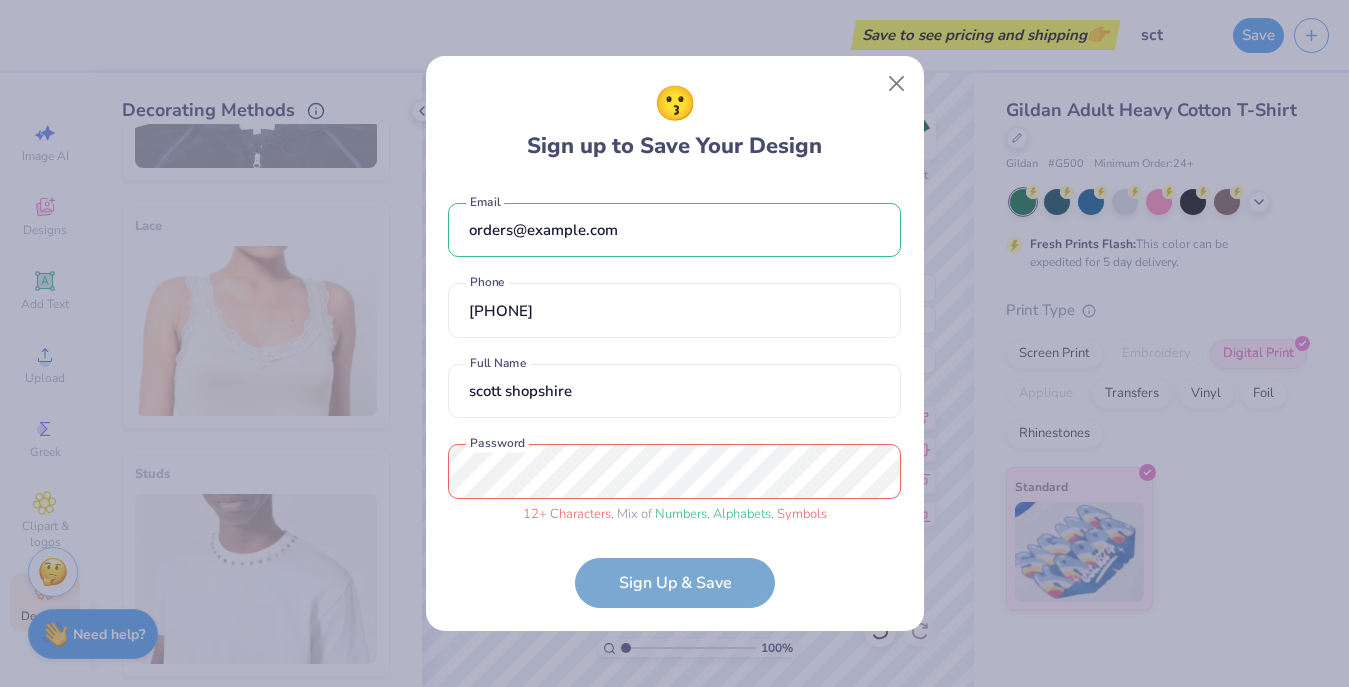 click on "😗 Sign up to Save Your Design orders@example.com Email [PHONE] Phone scott shopshire Full Name 12 + Characters , Mix of   Numbers ,   Alphabets ,   Symbols Password Sign Up & Save" at bounding box center (674, 343) 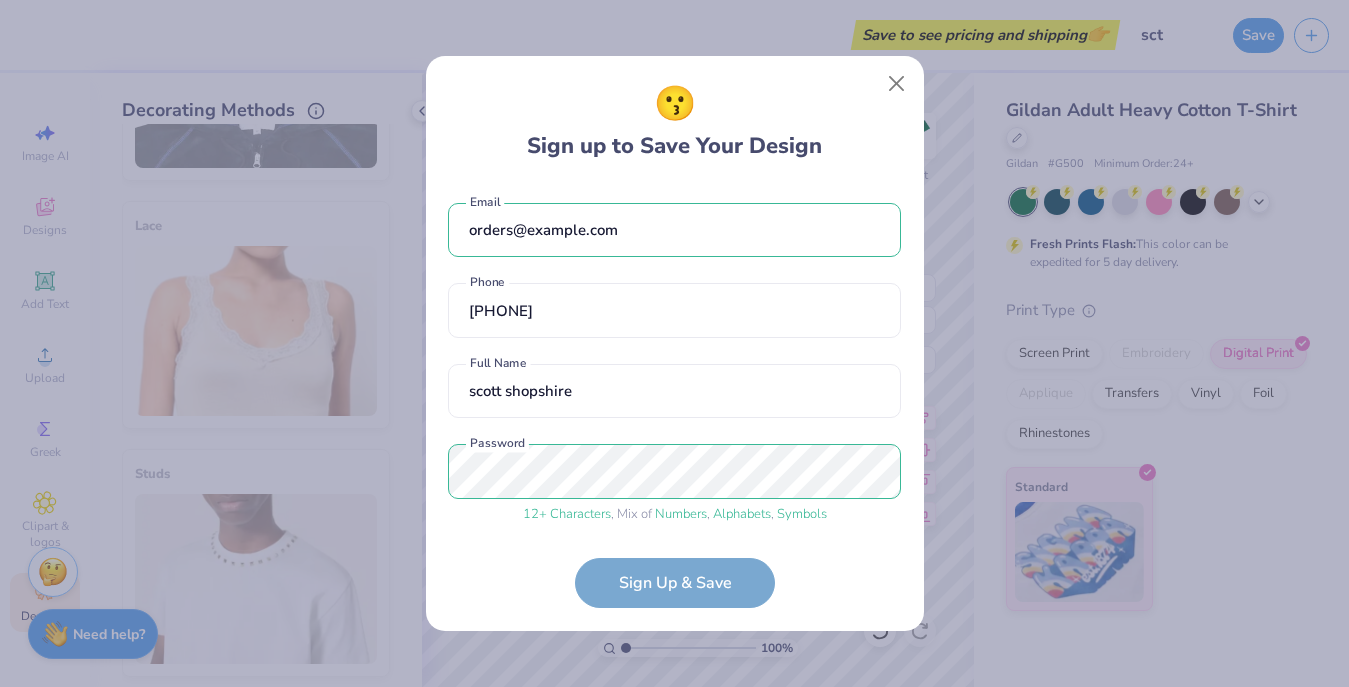 drag, startPoint x: 825, startPoint y: 539, endPoint x: 734, endPoint y: 582, distance: 100.6479 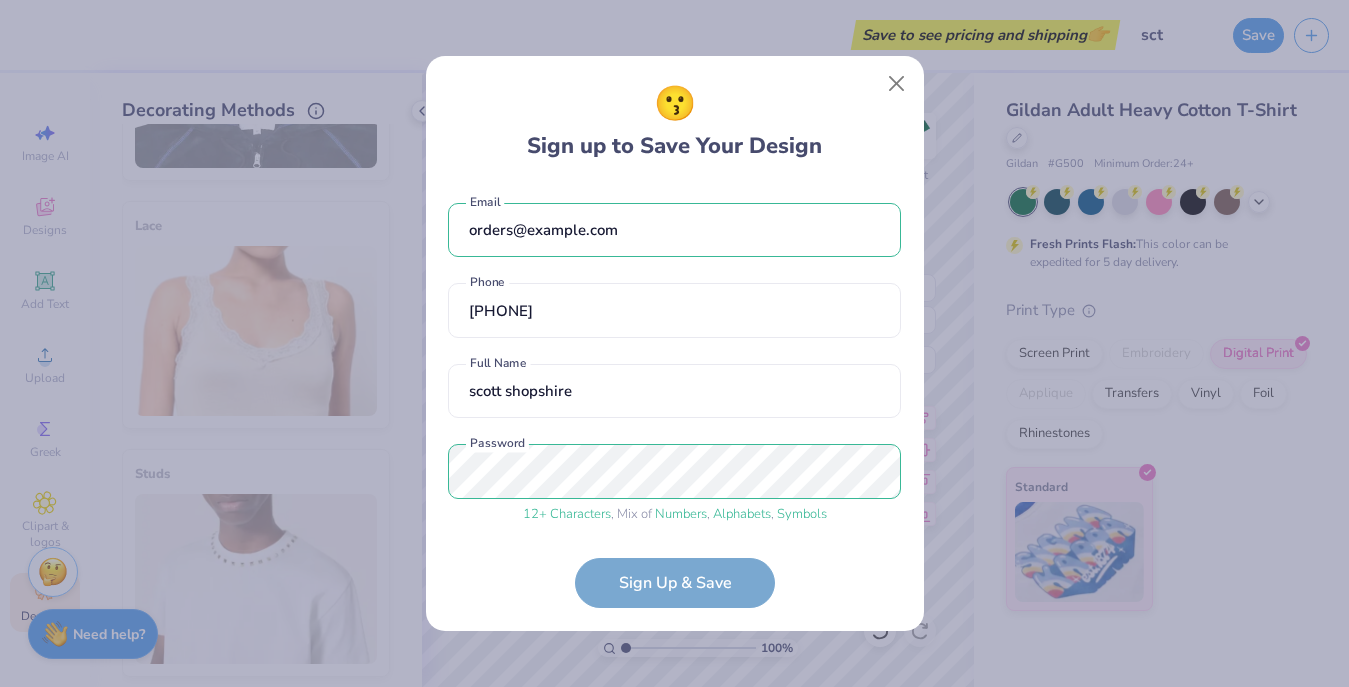 scroll, scrollTop: 107, scrollLeft: 0, axis: vertical 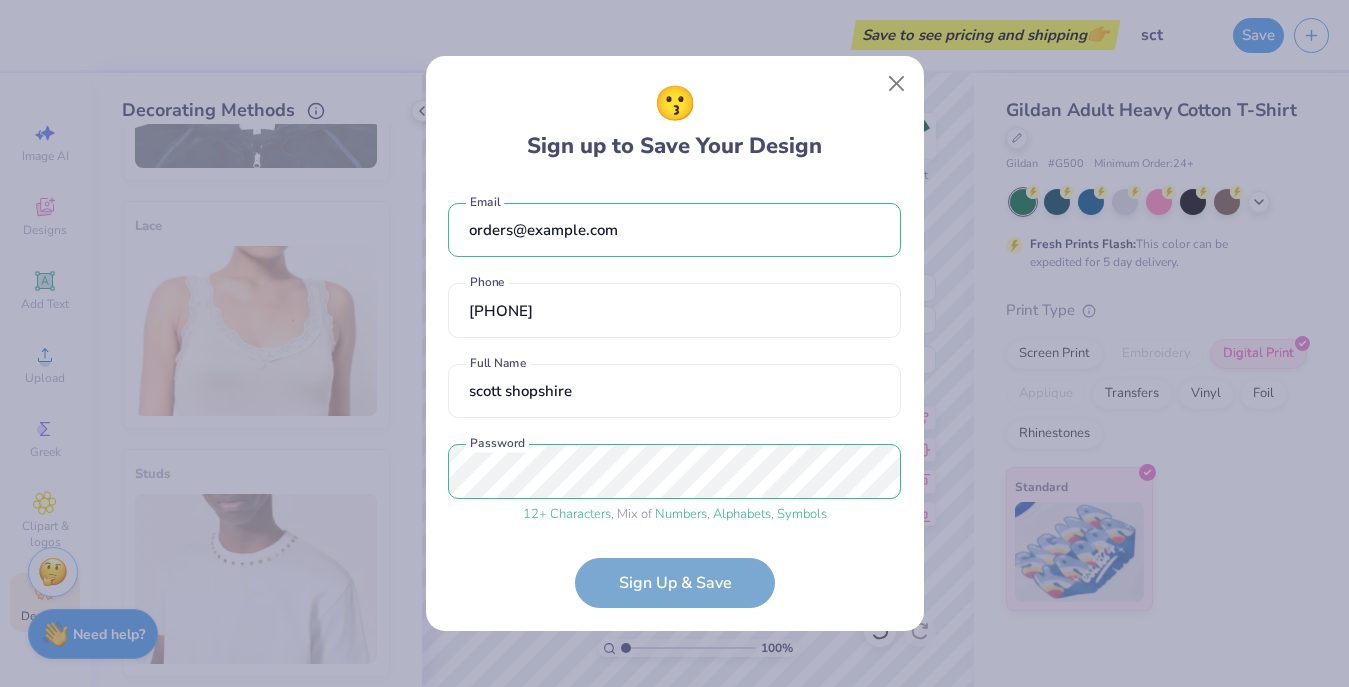 click at bounding box center [674, 653] 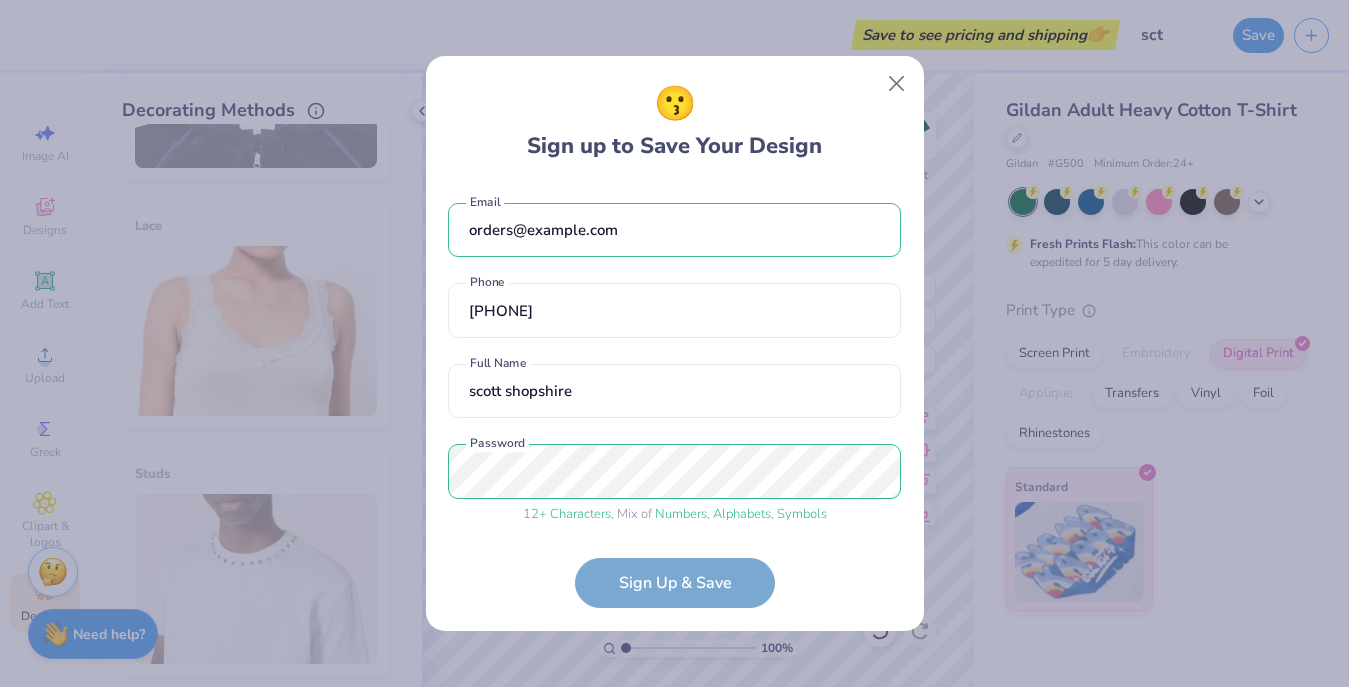 scroll, scrollTop: 308, scrollLeft: 0, axis: vertical 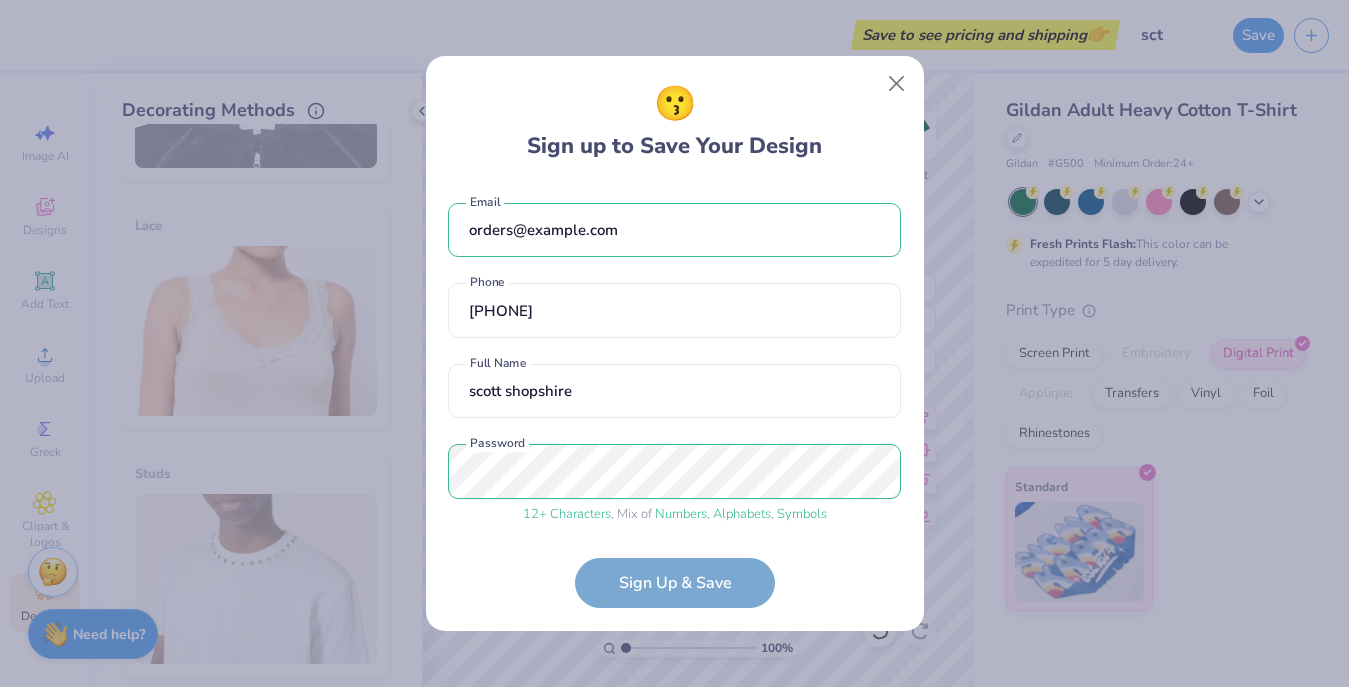 click 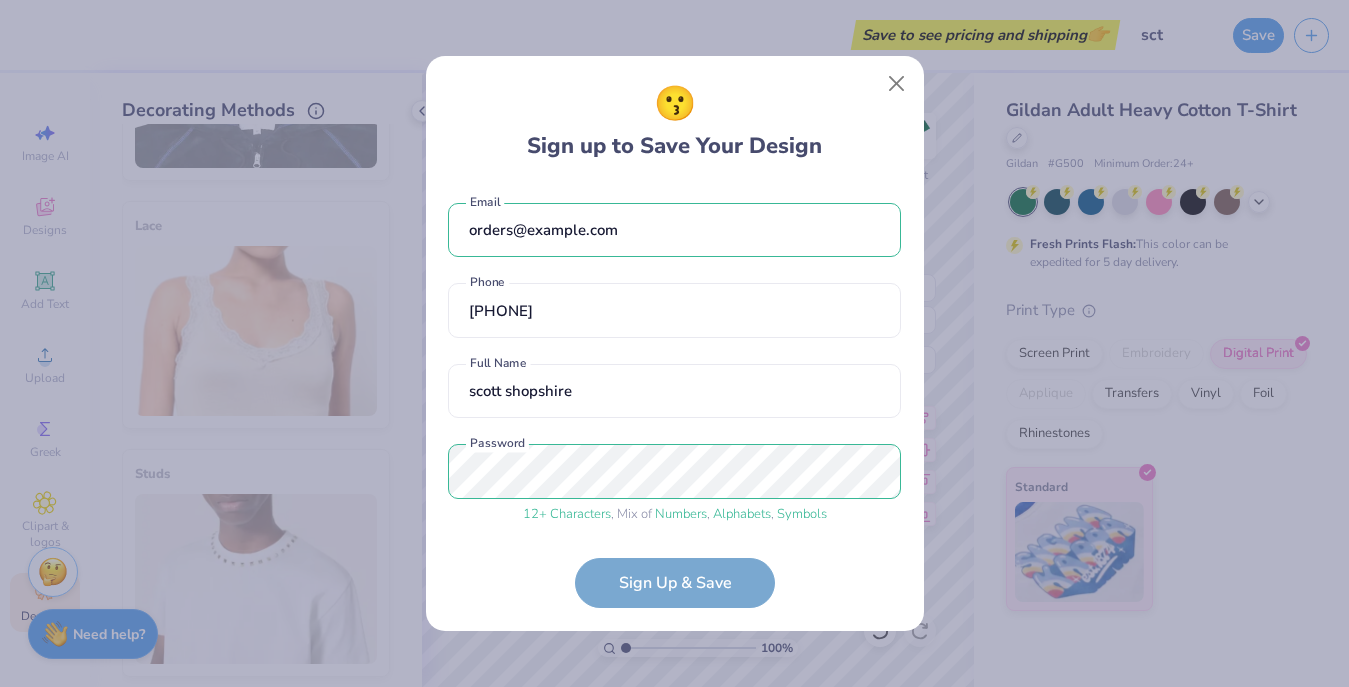 click on "Google Search" at bounding box center [674, 951] 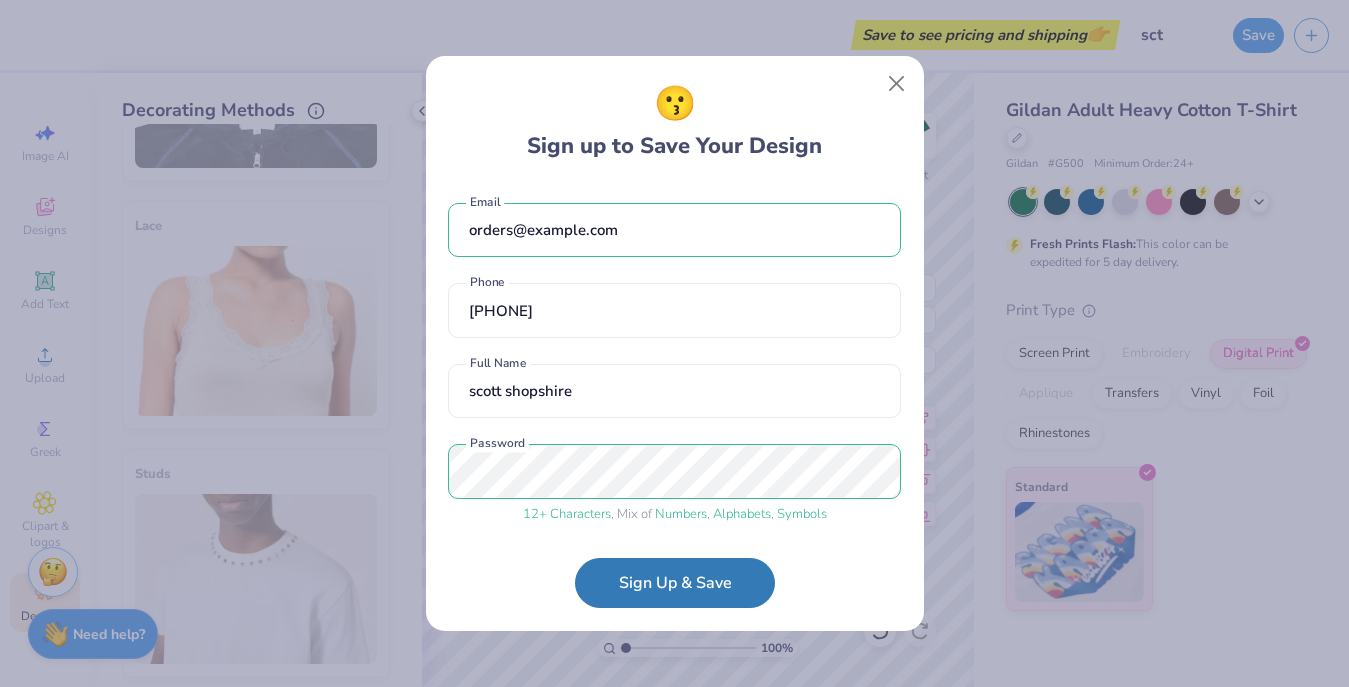 scroll, scrollTop: 308, scrollLeft: 0, axis: vertical 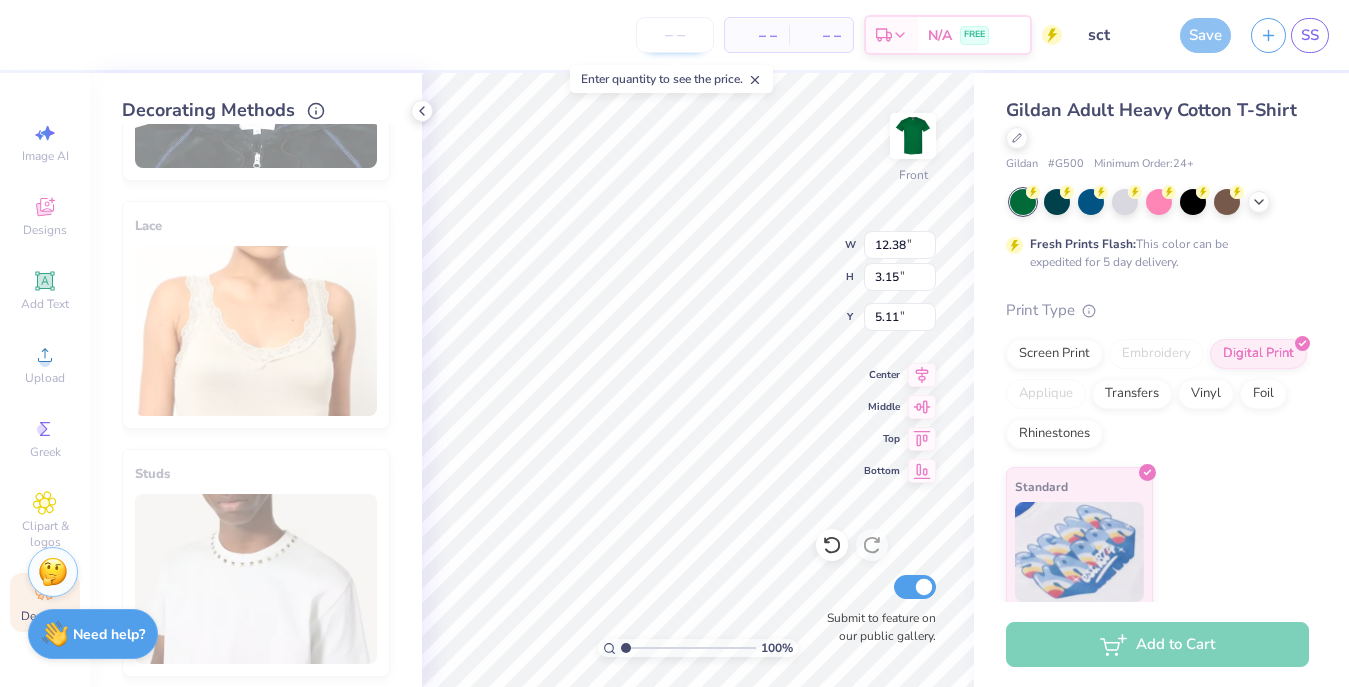 click at bounding box center [675, 35] 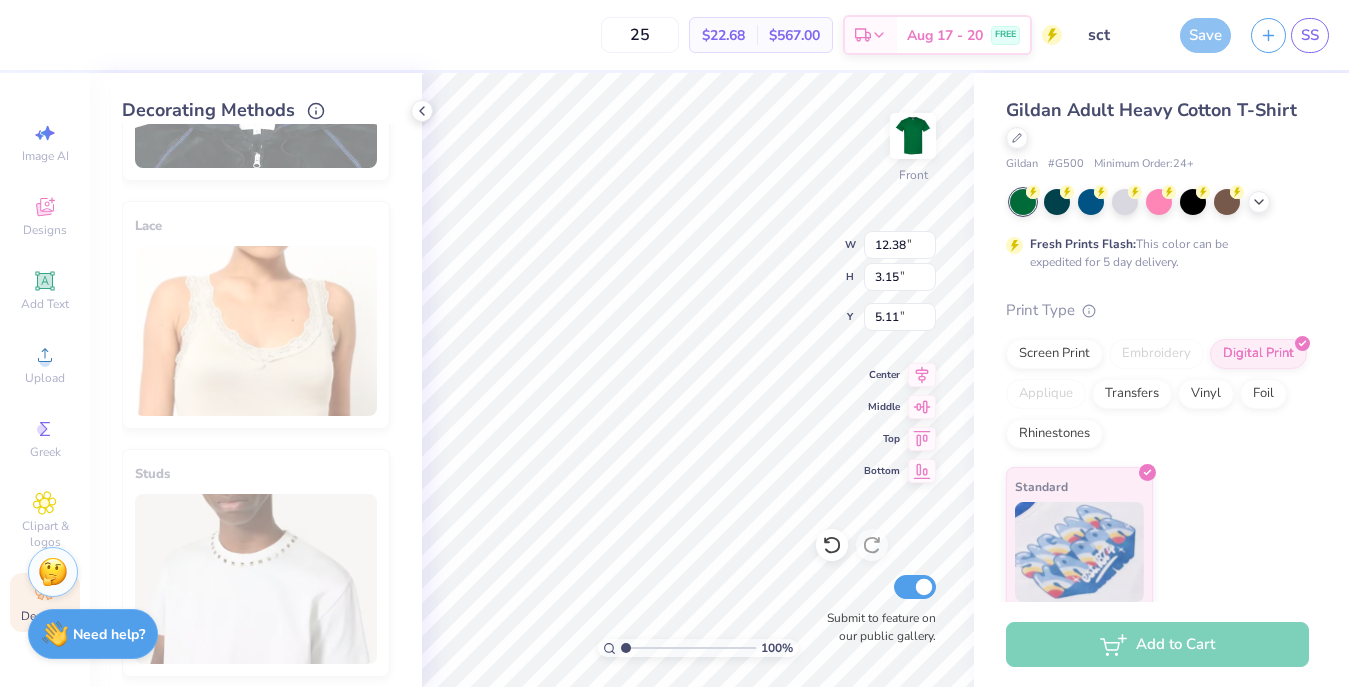 type on "2" 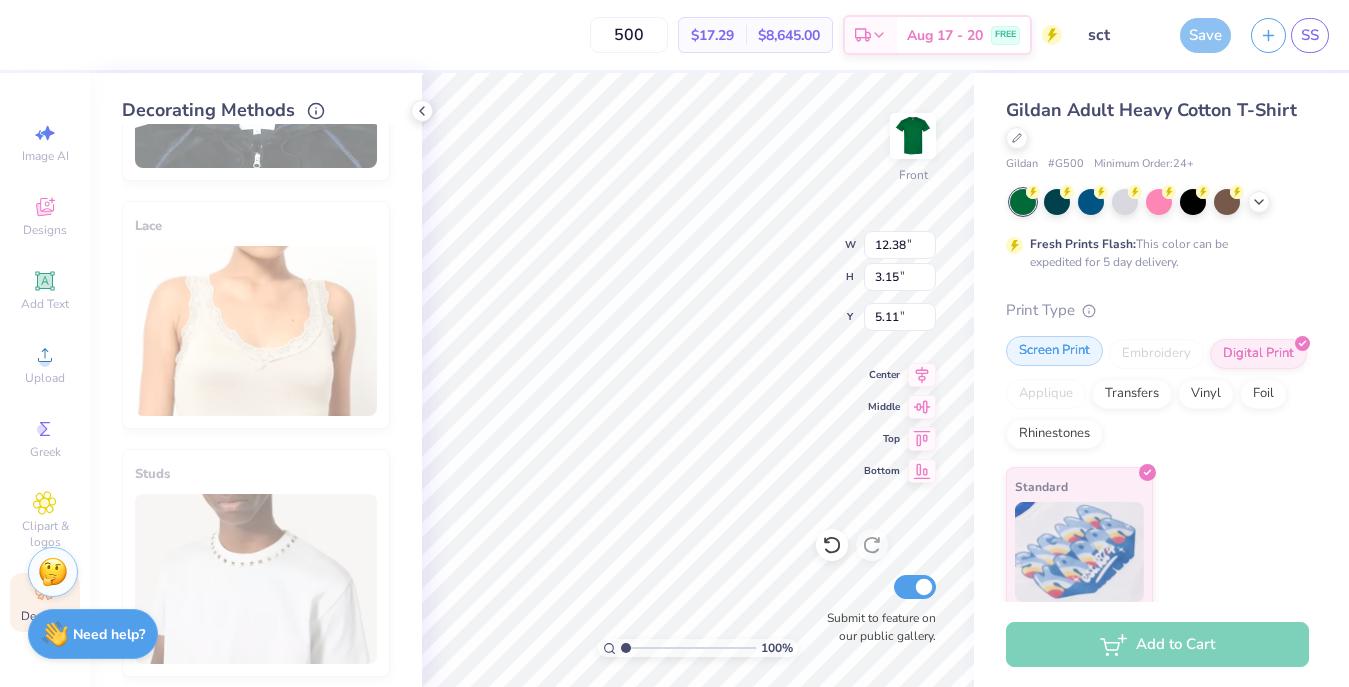 click on "Screen Print" at bounding box center (1054, 351) 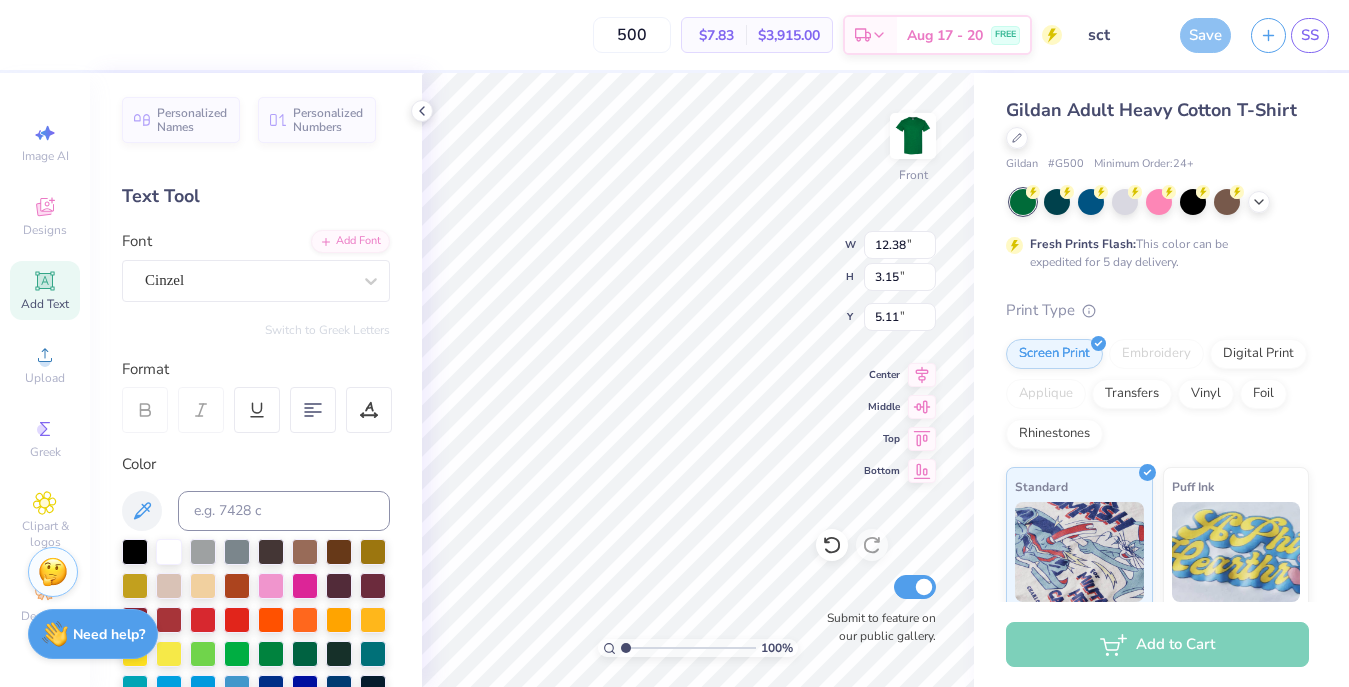 drag, startPoint x: 648, startPoint y: 34, endPoint x: 460, endPoint y: 35, distance: 188.00266 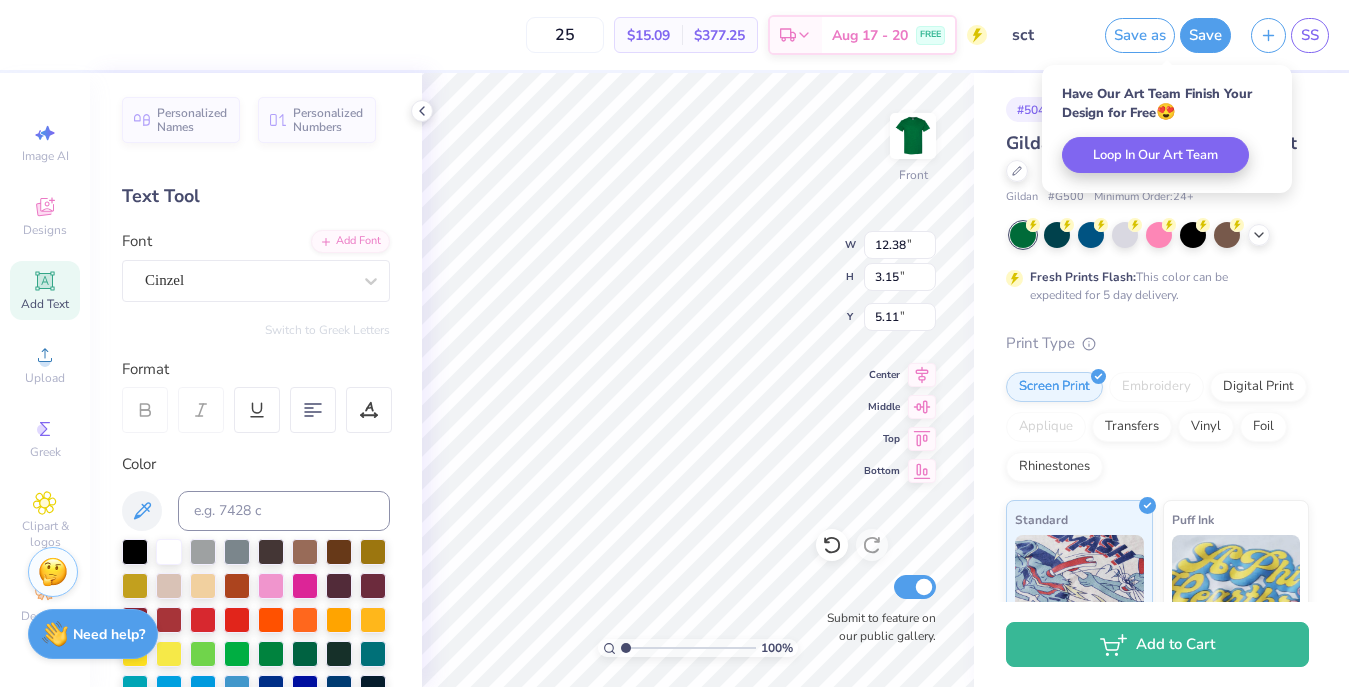 click on "# 504905A Original Proof Gildan Adult Heavy Cotton T-Shirt Gildan # G500 Minimum Order:  24 +   Fresh Prints Flash:  This color can be expedited for 5 day delivery. Print Type Screen Print Embroidery Digital Print Applique Transfers Vinyl Foil Rhinestones Standard Puff Ink Neon Ink Metallic & Glitter Ink Glow in the Dark Ink Water based Ink" at bounding box center [1161, 512] 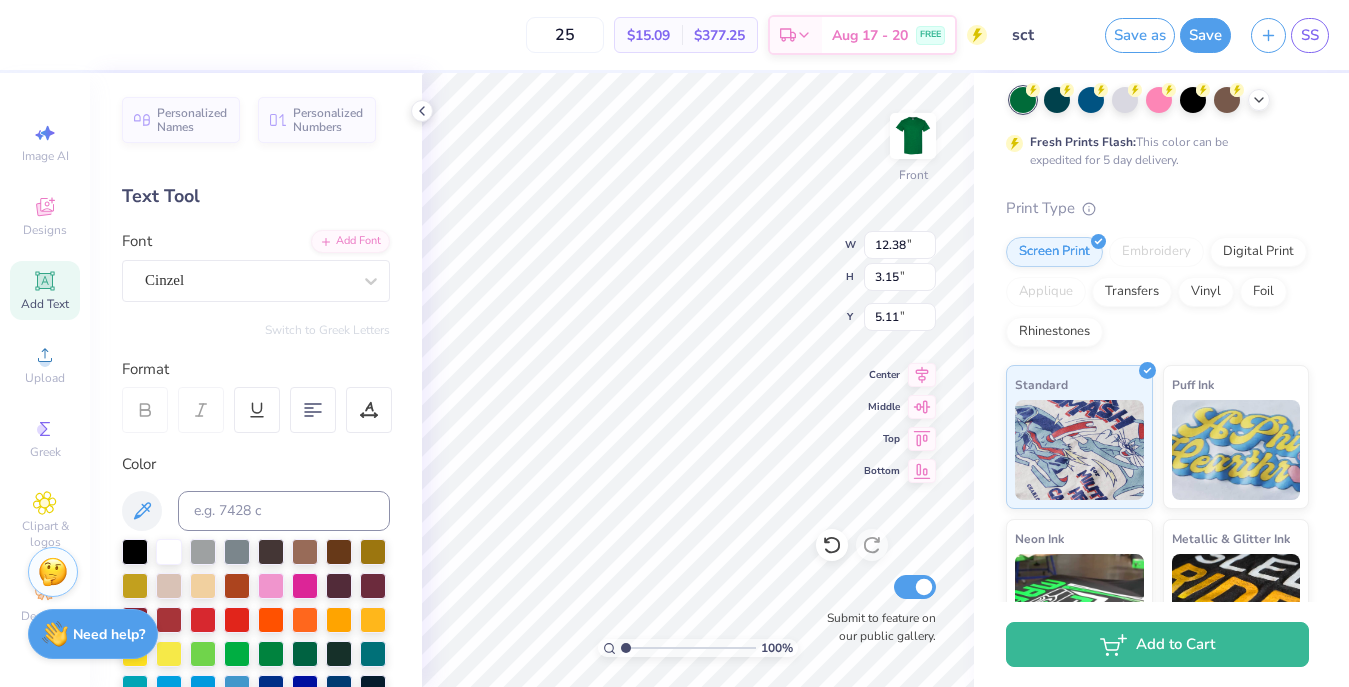 scroll, scrollTop: 0, scrollLeft: 0, axis: both 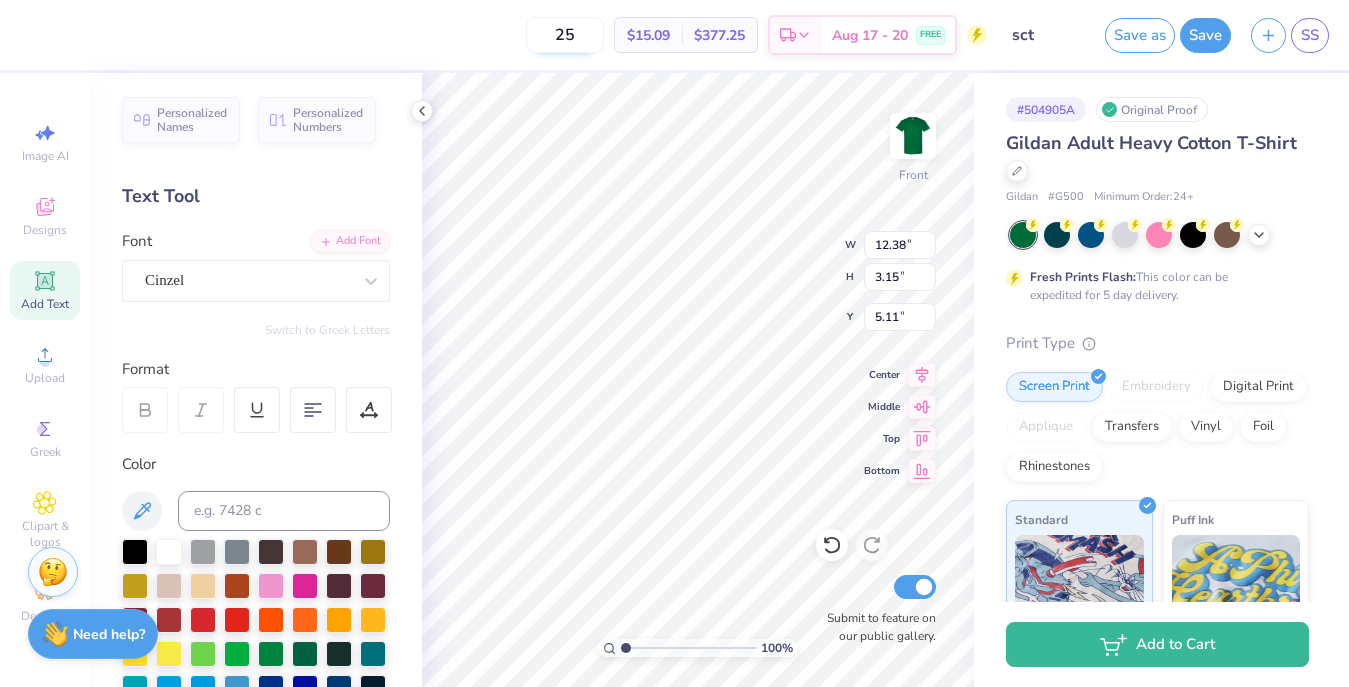 drag, startPoint x: 559, startPoint y: 32, endPoint x: 524, endPoint y: 33, distance: 35.014282 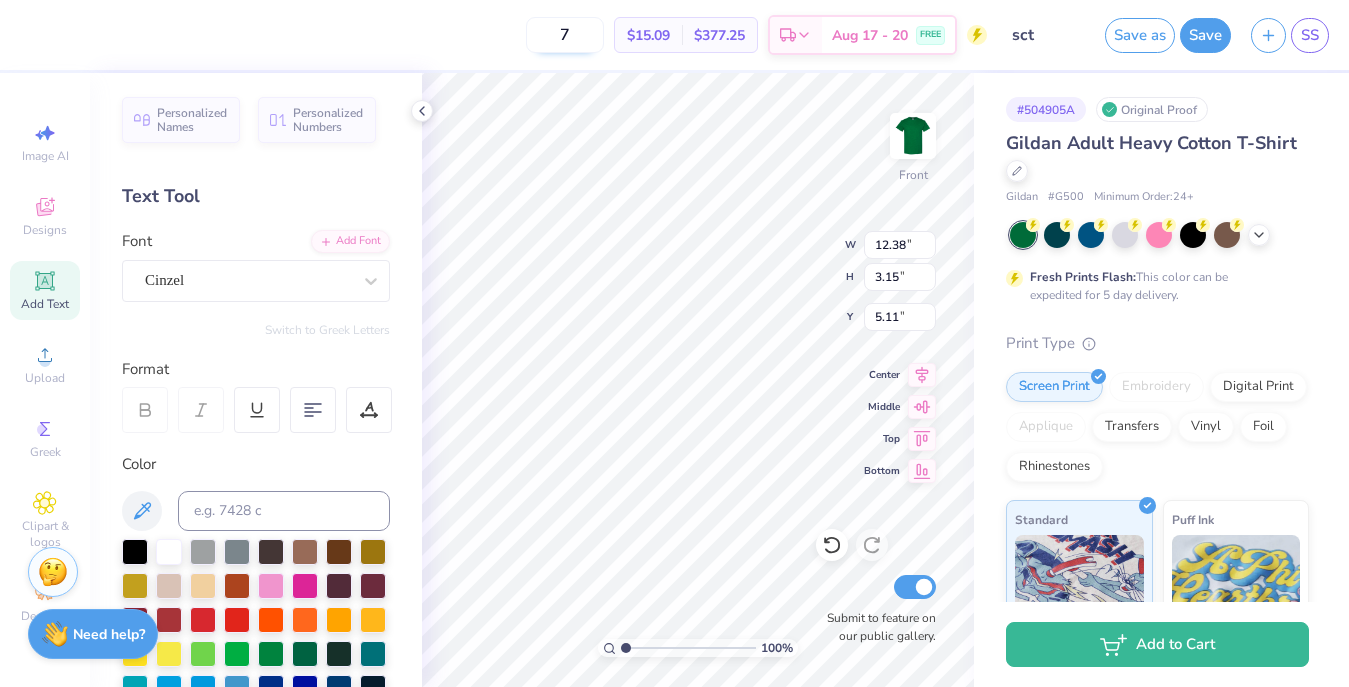 type on "72" 